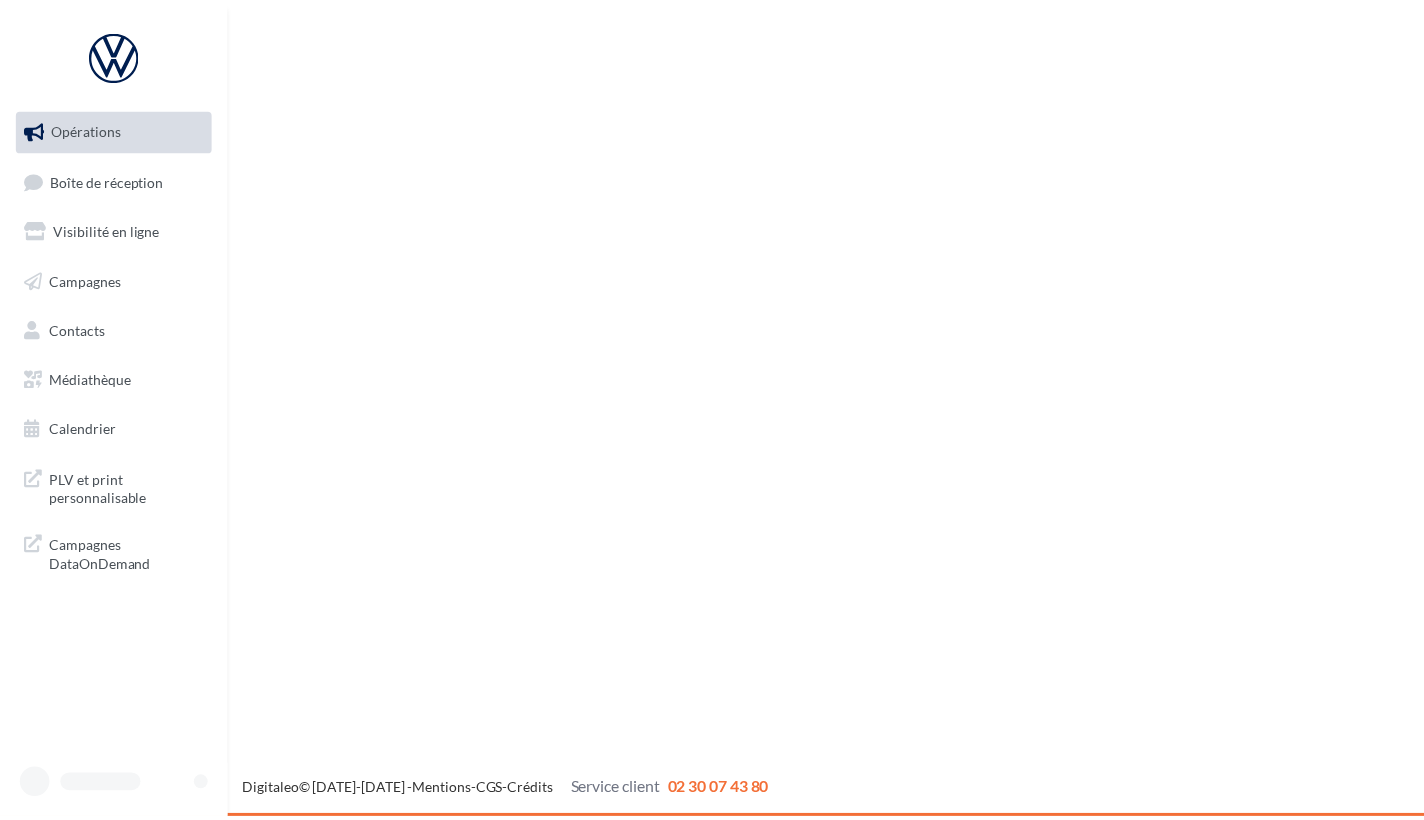 scroll, scrollTop: 0, scrollLeft: 0, axis: both 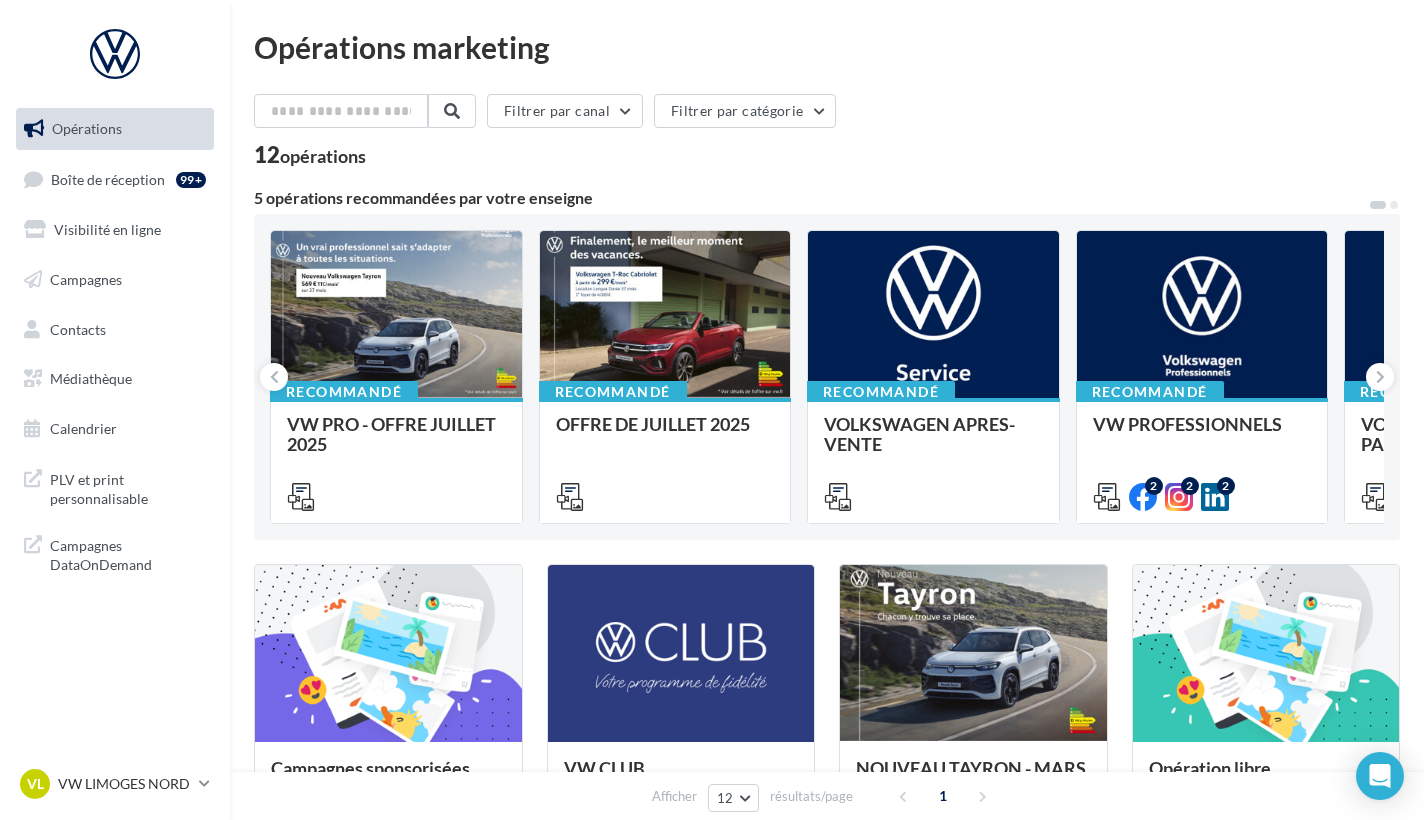 drag, startPoint x: 733, startPoint y: 147, endPoint x: 936, endPoint y: 128, distance: 203.88722 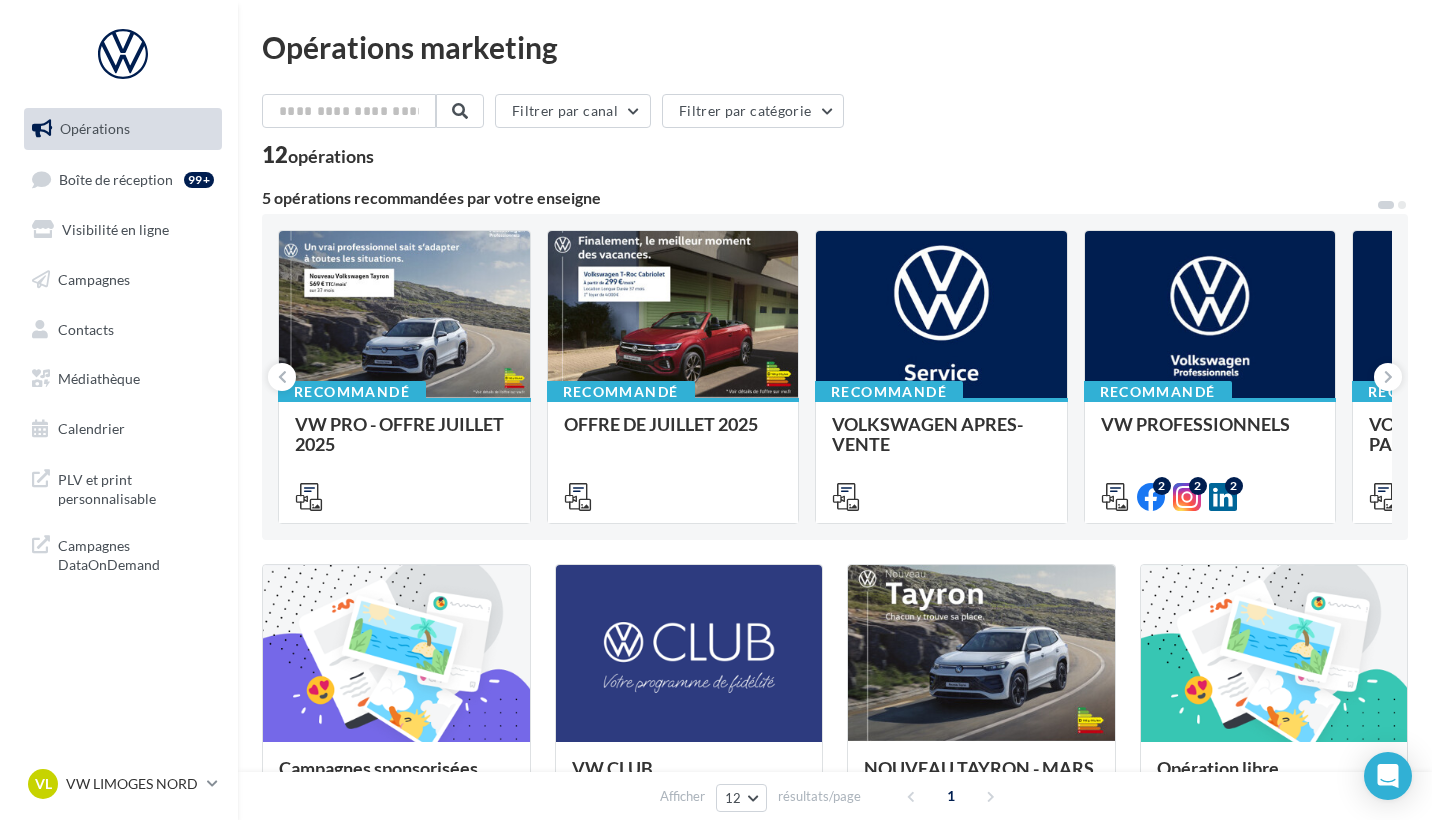 scroll, scrollTop: 0, scrollLeft: 0, axis: both 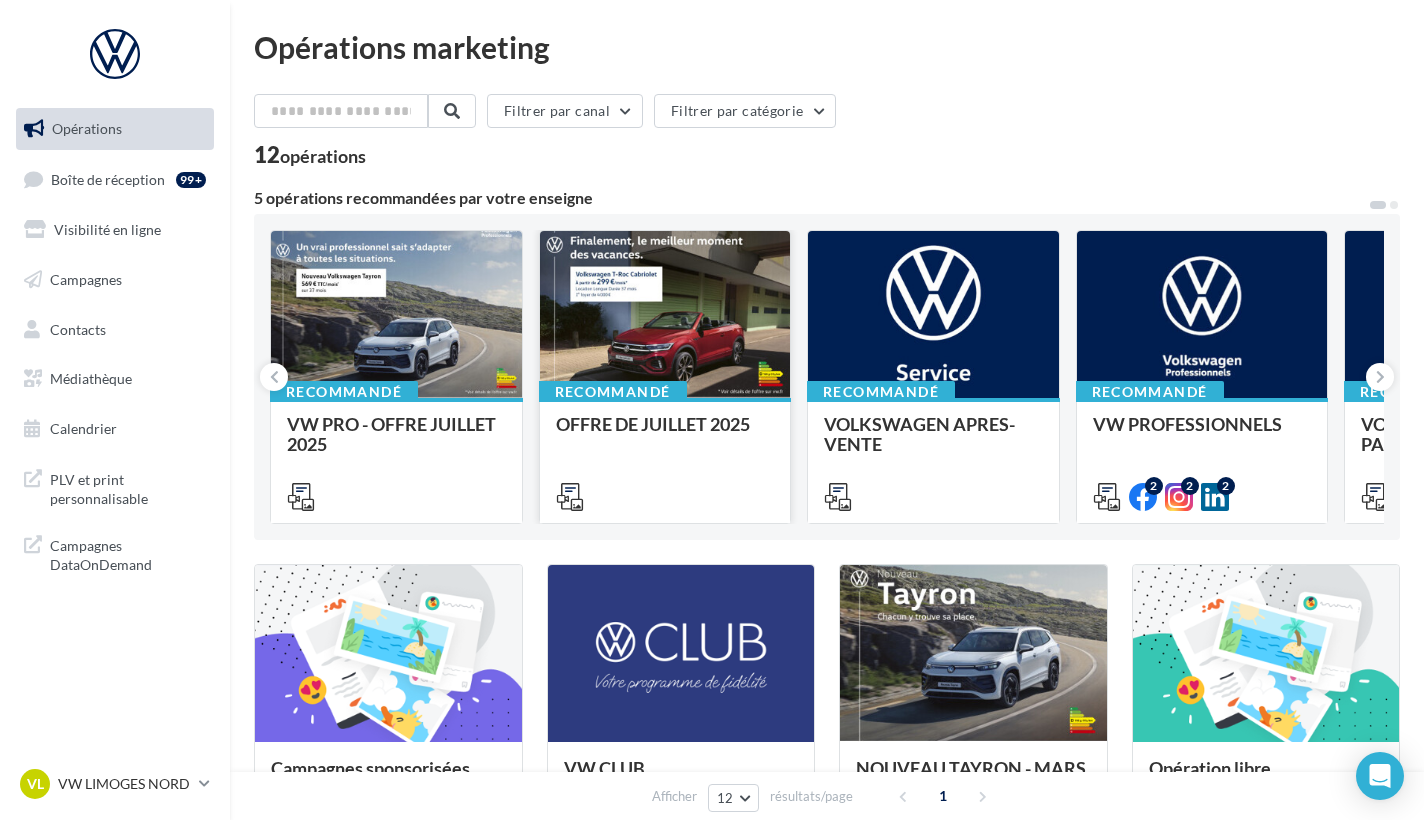 click on "OFFRE DE JUILLET 2025" at bounding box center [653, 424] 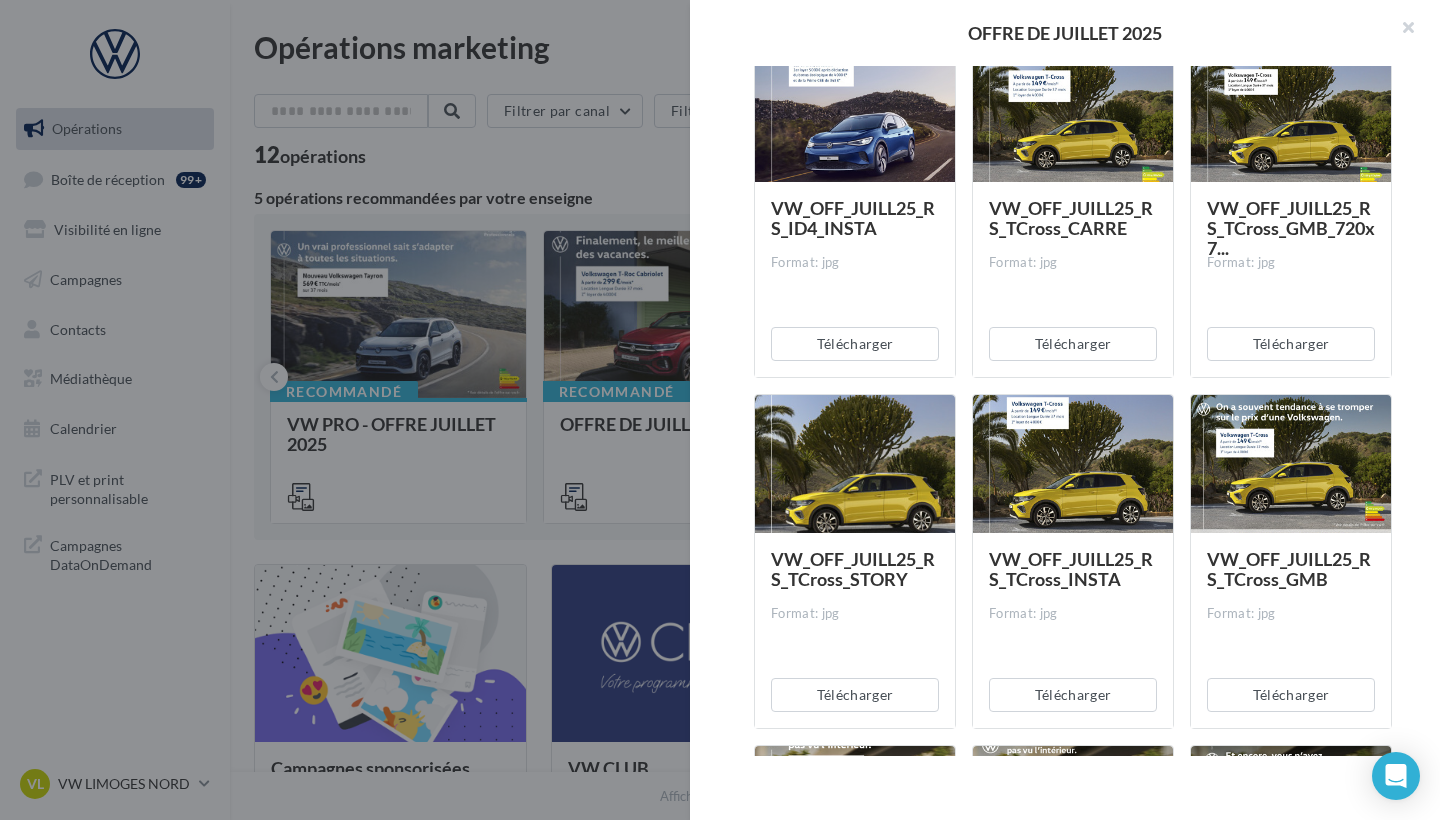 scroll, scrollTop: 1240, scrollLeft: 0, axis: vertical 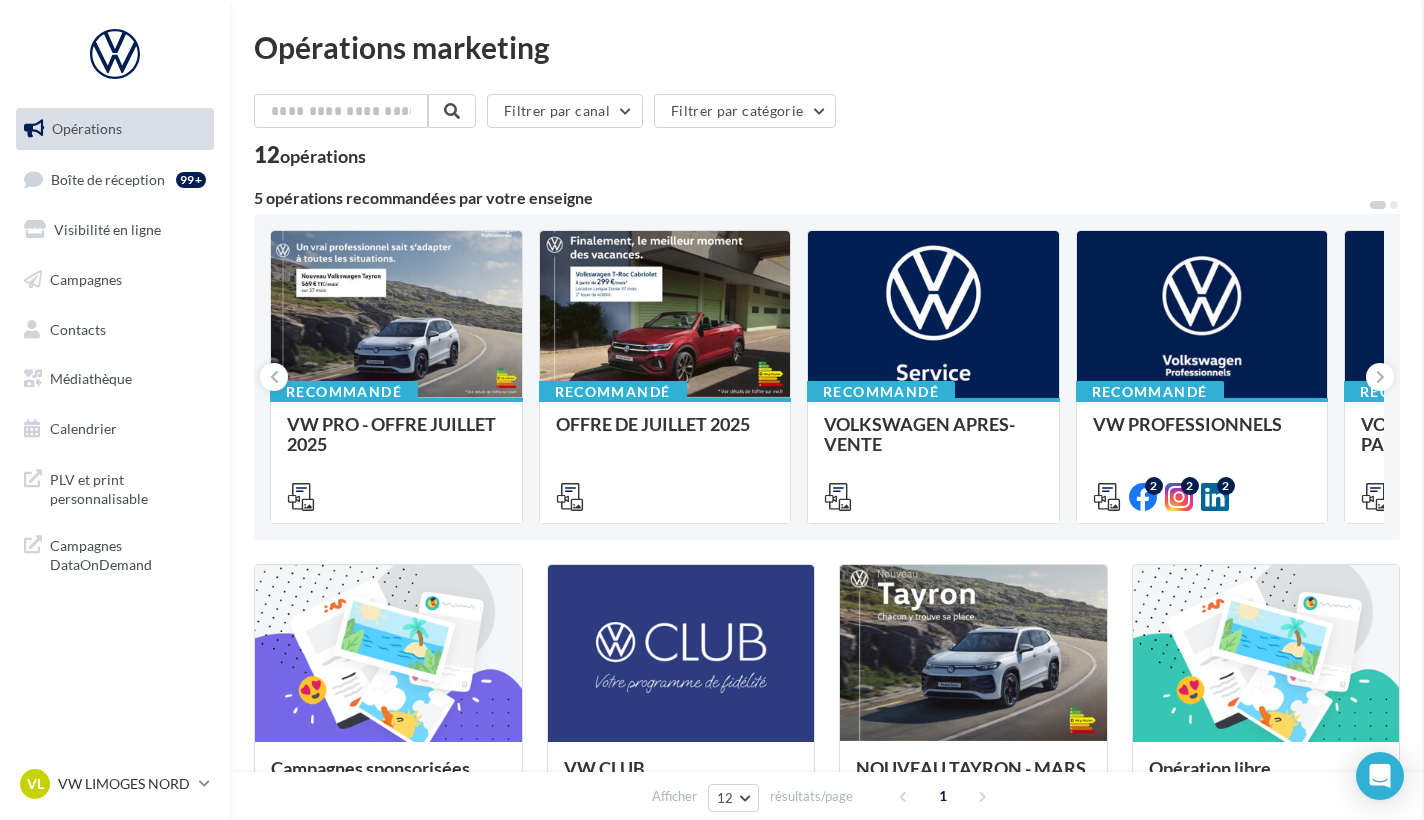 click at bounding box center [2136, 410] 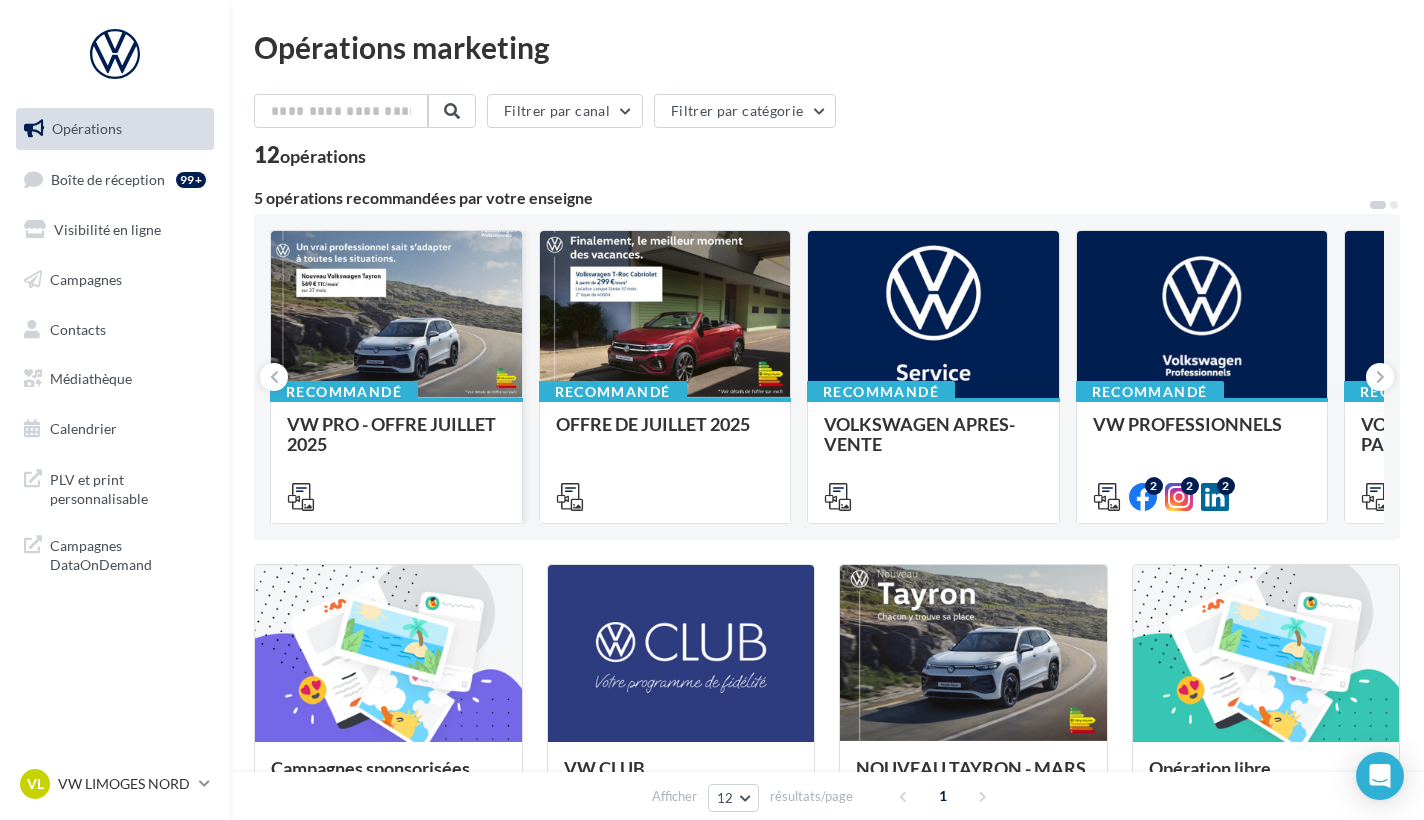 click on "VW PRO - OFFRE JUILLET 2025" at bounding box center (396, 434) 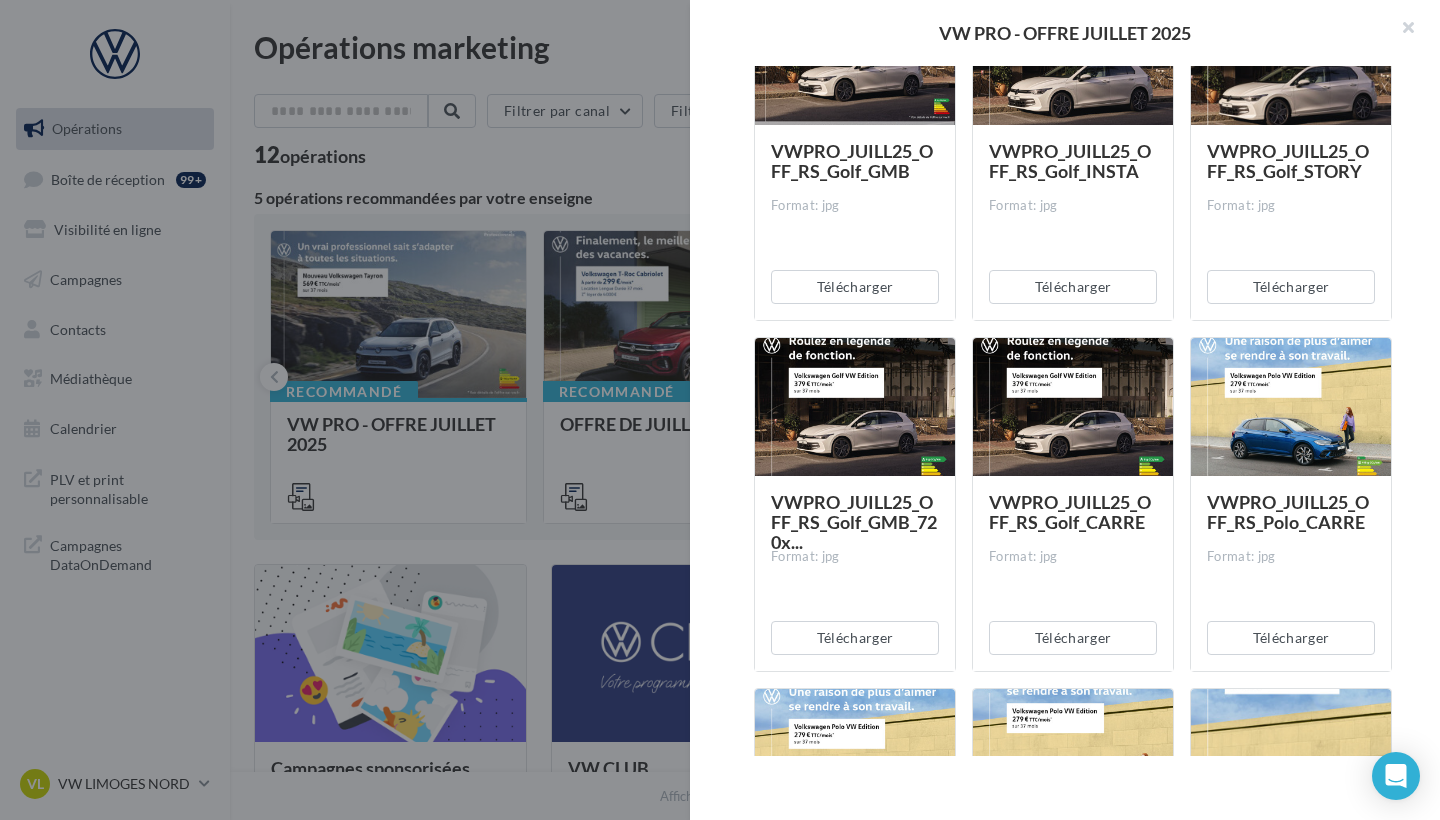 scroll, scrollTop: 1829, scrollLeft: 0, axis: vertical 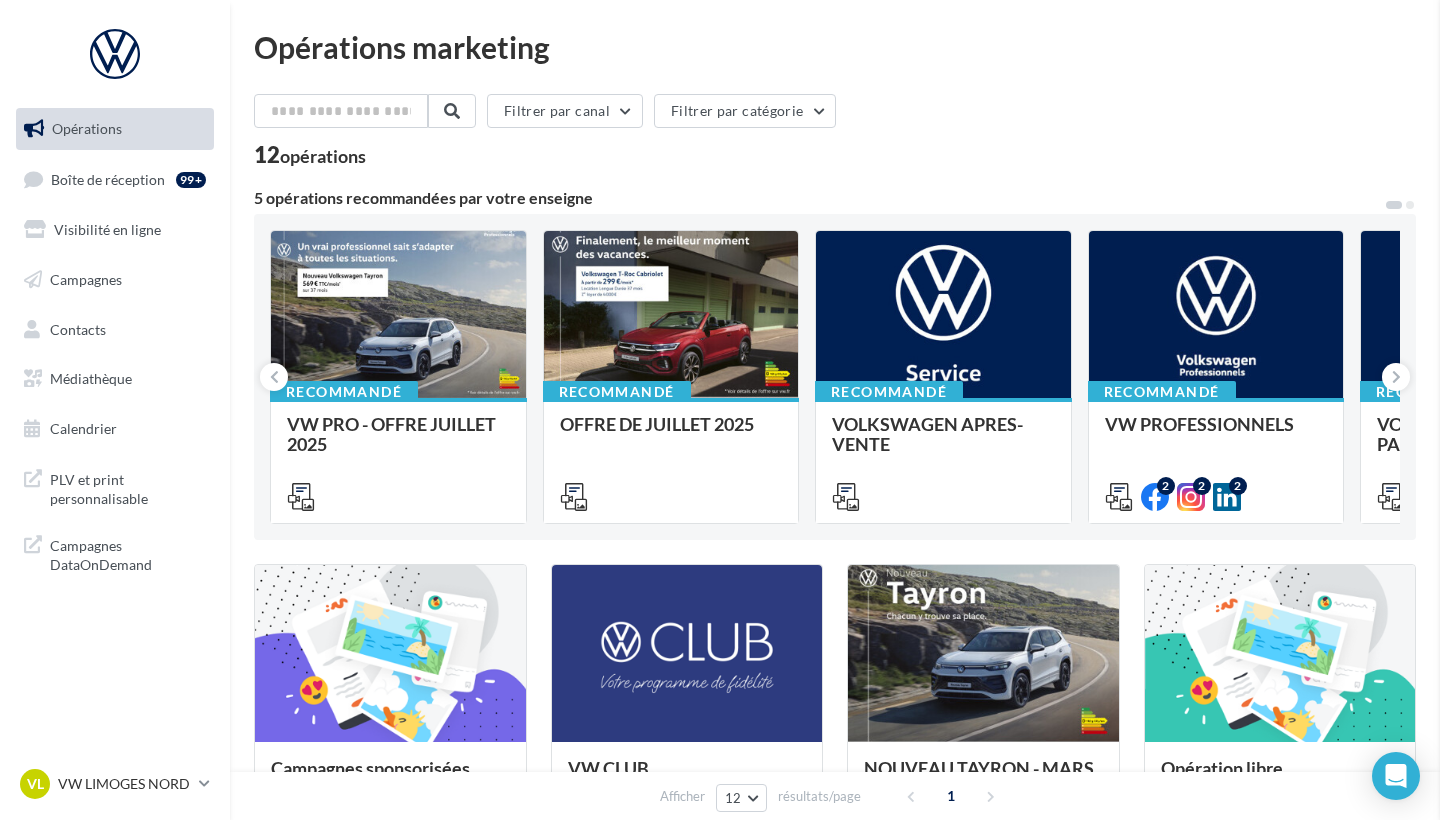 click on "VW PRO - OFFRE JUILLET 2025
Description
Non renseignée
VW Pro
Offre du mois
Document
Documents liés à la campagne
Prévisualisation
72 documents disponibles
VWPRO_JUILL25_OFF_Email_ID.5
Format: zip
Télécharger
VWPRO_JUILL25_OFF_Email_ID.7
Format: zip
Télécharger
VWPRO_JUILL25_OFF_Email_ID.3
Format: zip
Télécharger
VWPRO_JUILL25_OFF_Email_ID.4
Format: zip" at bounding box center (835, 1276) 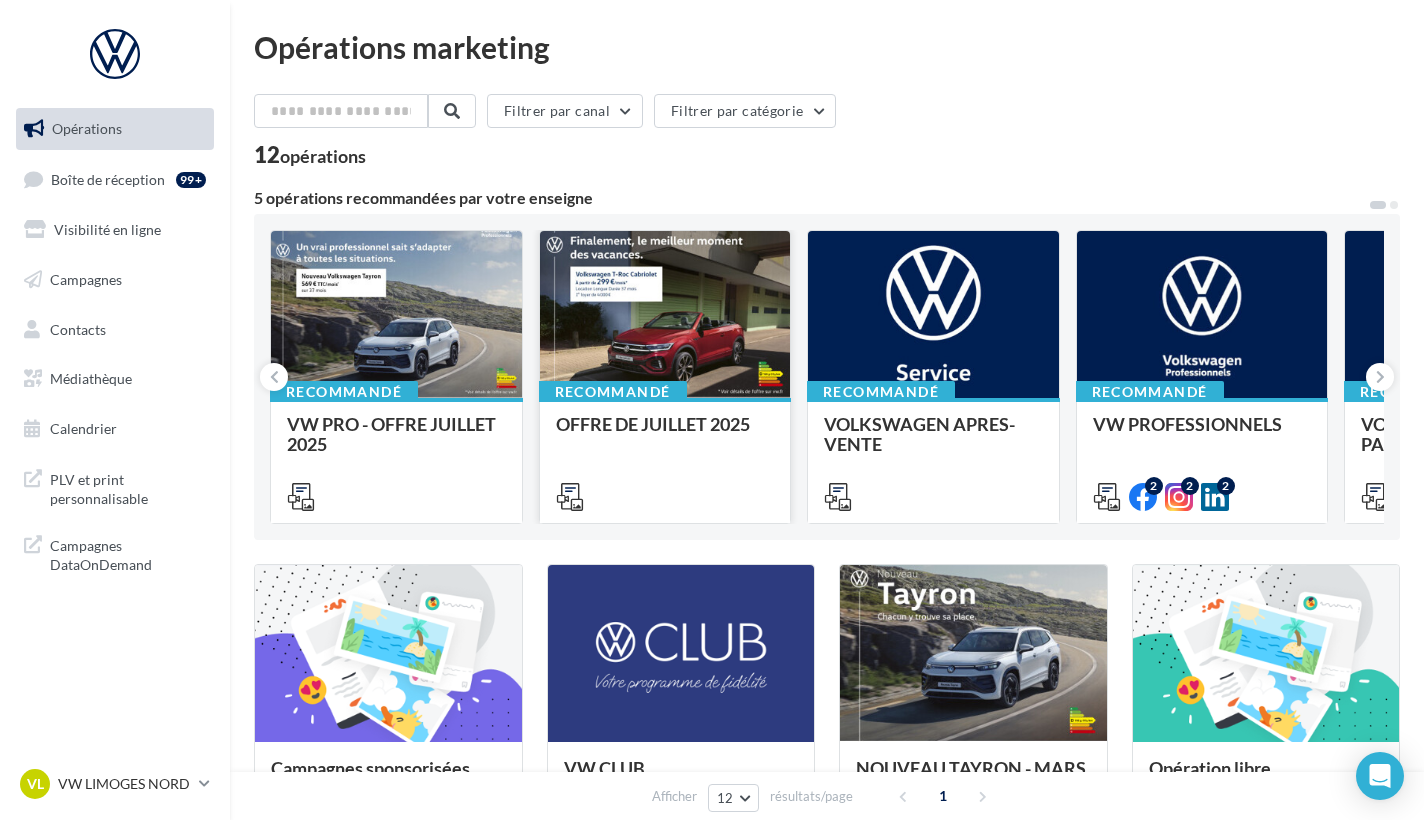 click on "OFFRE DE JUILLET 2025" at bounding box center [653, 424] 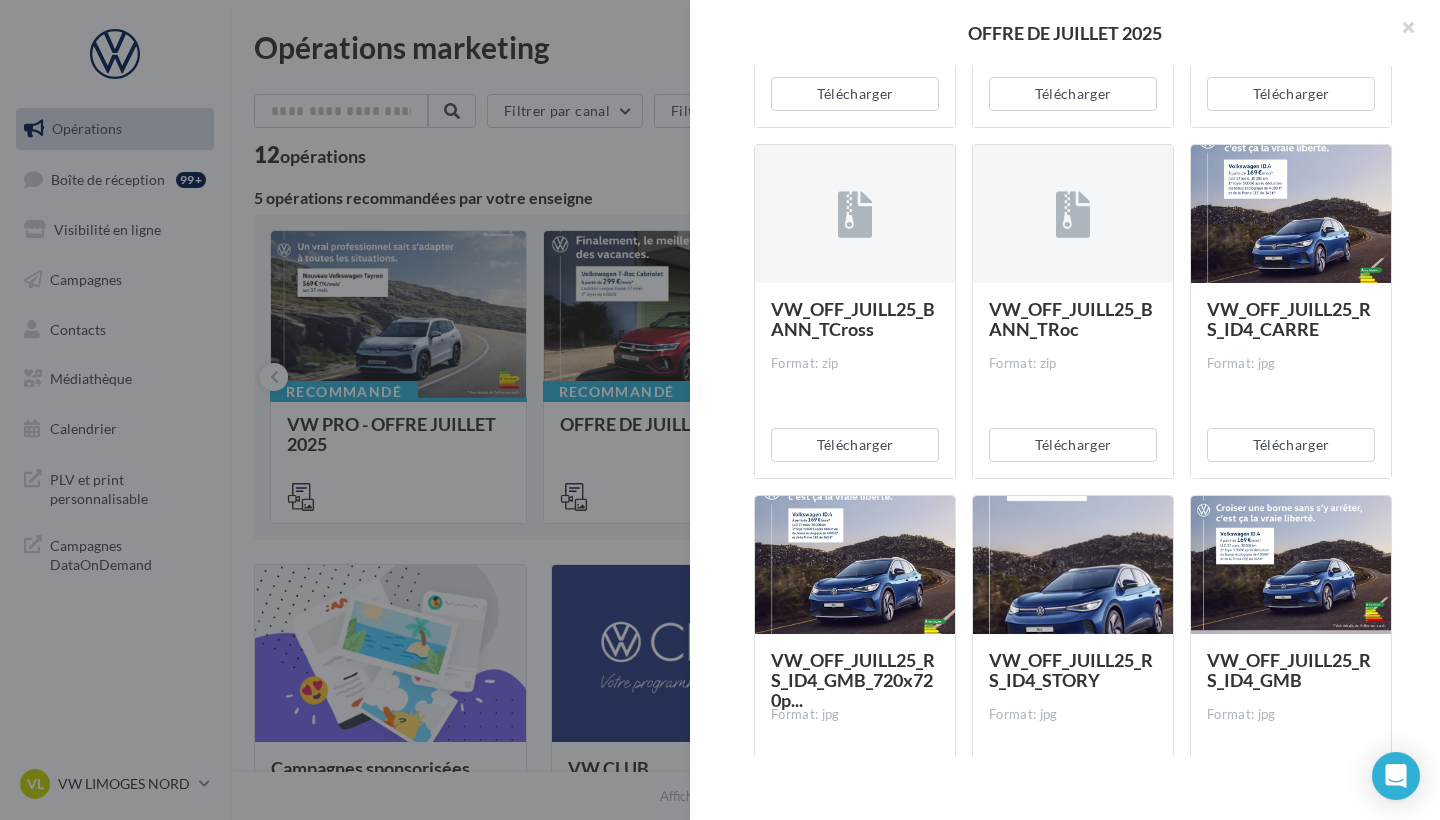 scroll, scrollTop: 626, scrollLeft: 0, axis: vertical 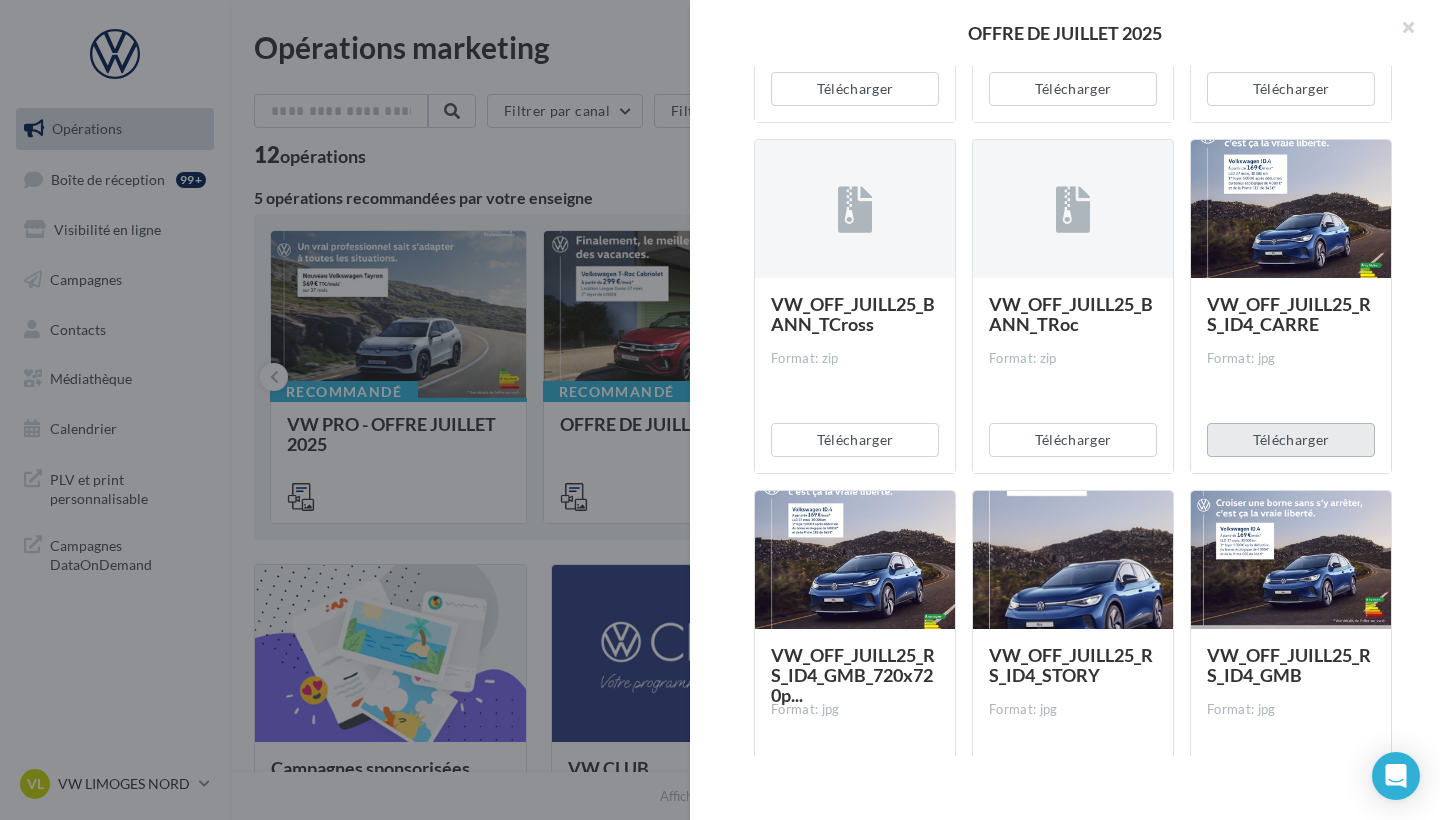 click on "Télécharger" at bounding box center (1291, 440) 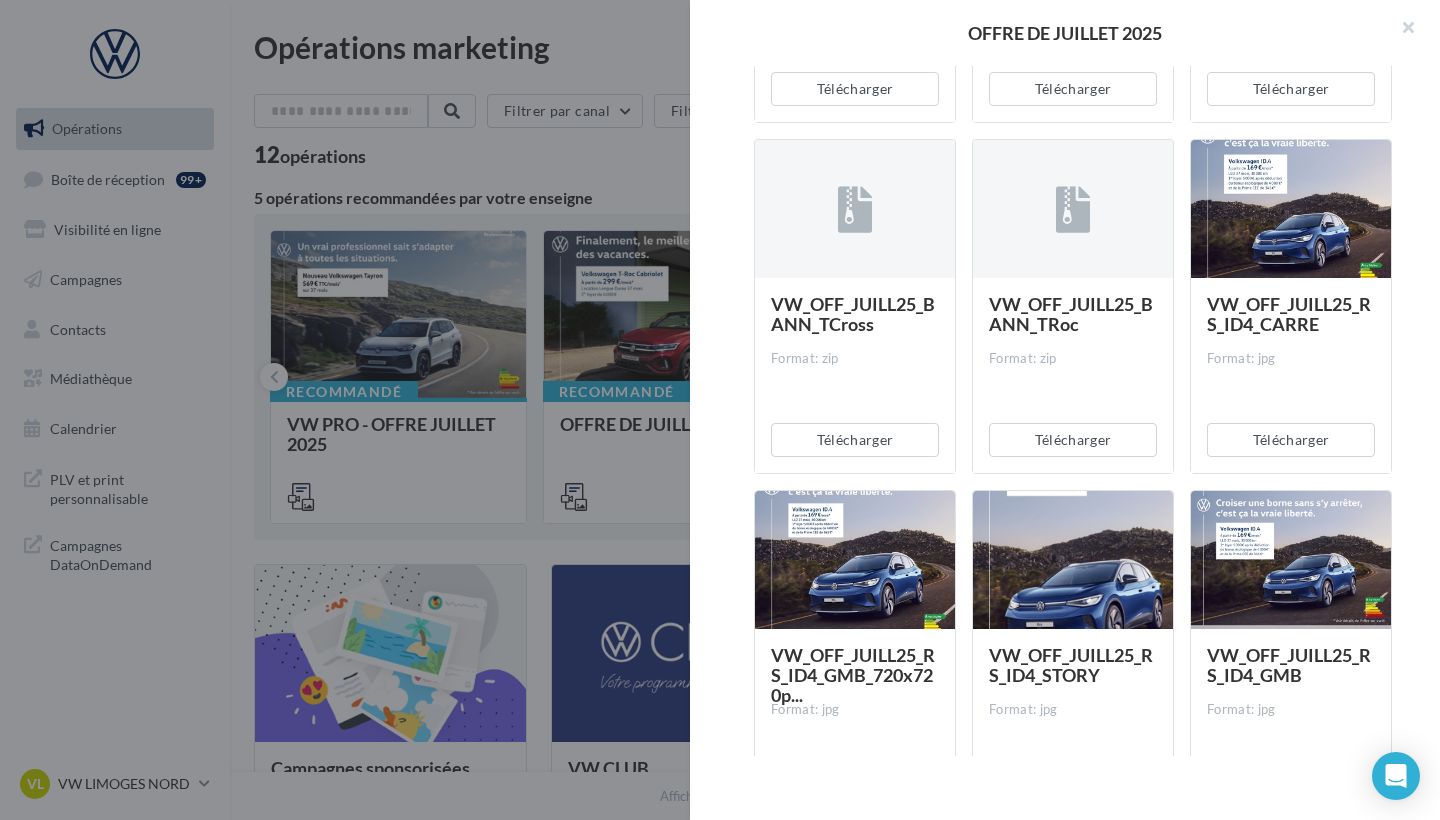 click on "Description
Non renseignée
VN
Offre du mois
Document
Documents liés à la campagne
Prévisualisation
25 documents disponibles
VW_Offre_Juin25_Radio_25s_TCross
Format: zip
Télécharger
VW_Offre_Juin25_Radio_25s_TRoc
Format: zip
Télécharger
VW_OFF_JUILL25_BANN_ID4
Format: zip
Télécharger
VW_OFF_JUILL25_BANN_TCross
Format: zip
Télécharger" at bounding box center [1073, 411] 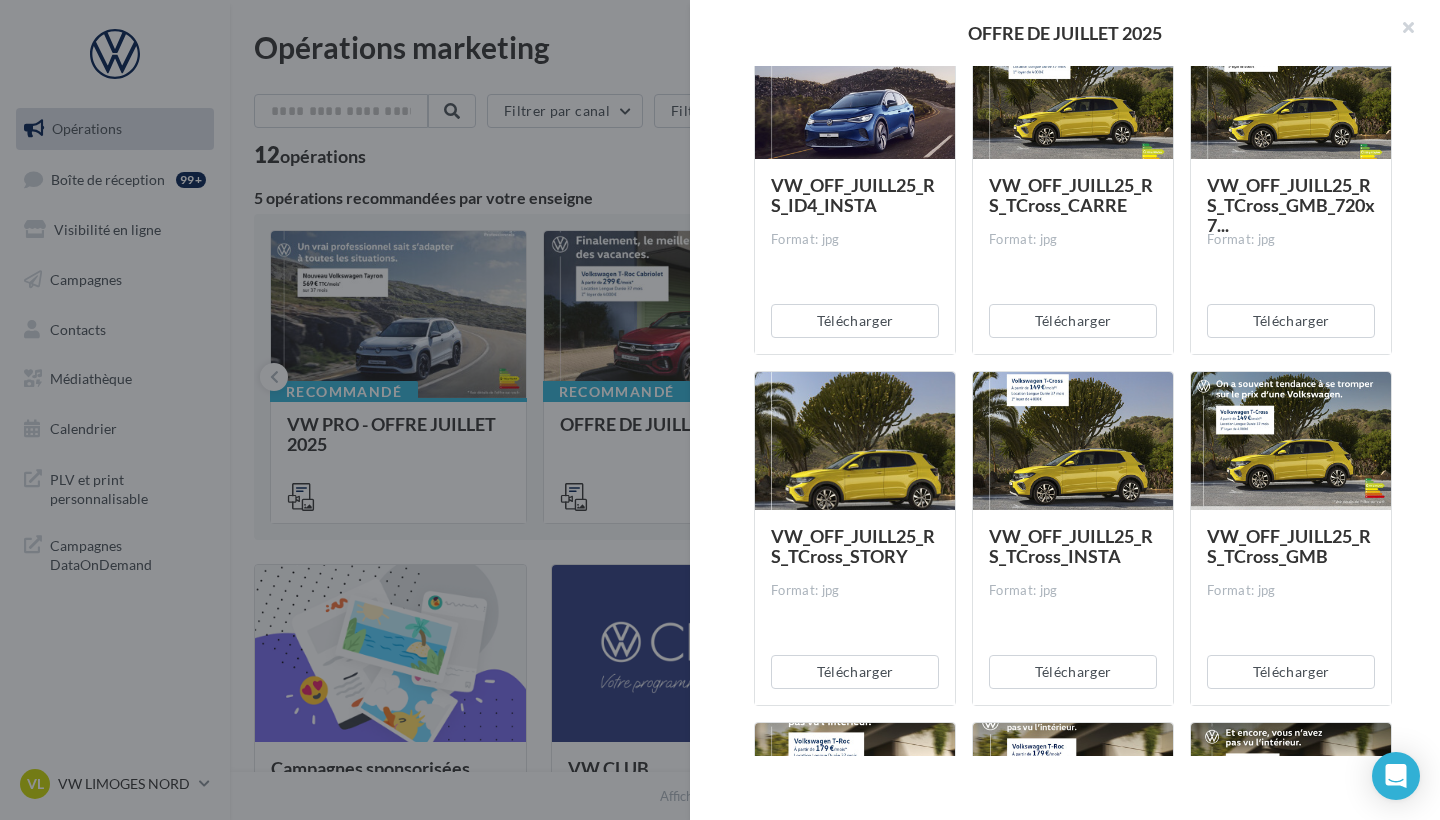 scroll, scrollTop: 1456, scrollLeft: 0, axis: vertical 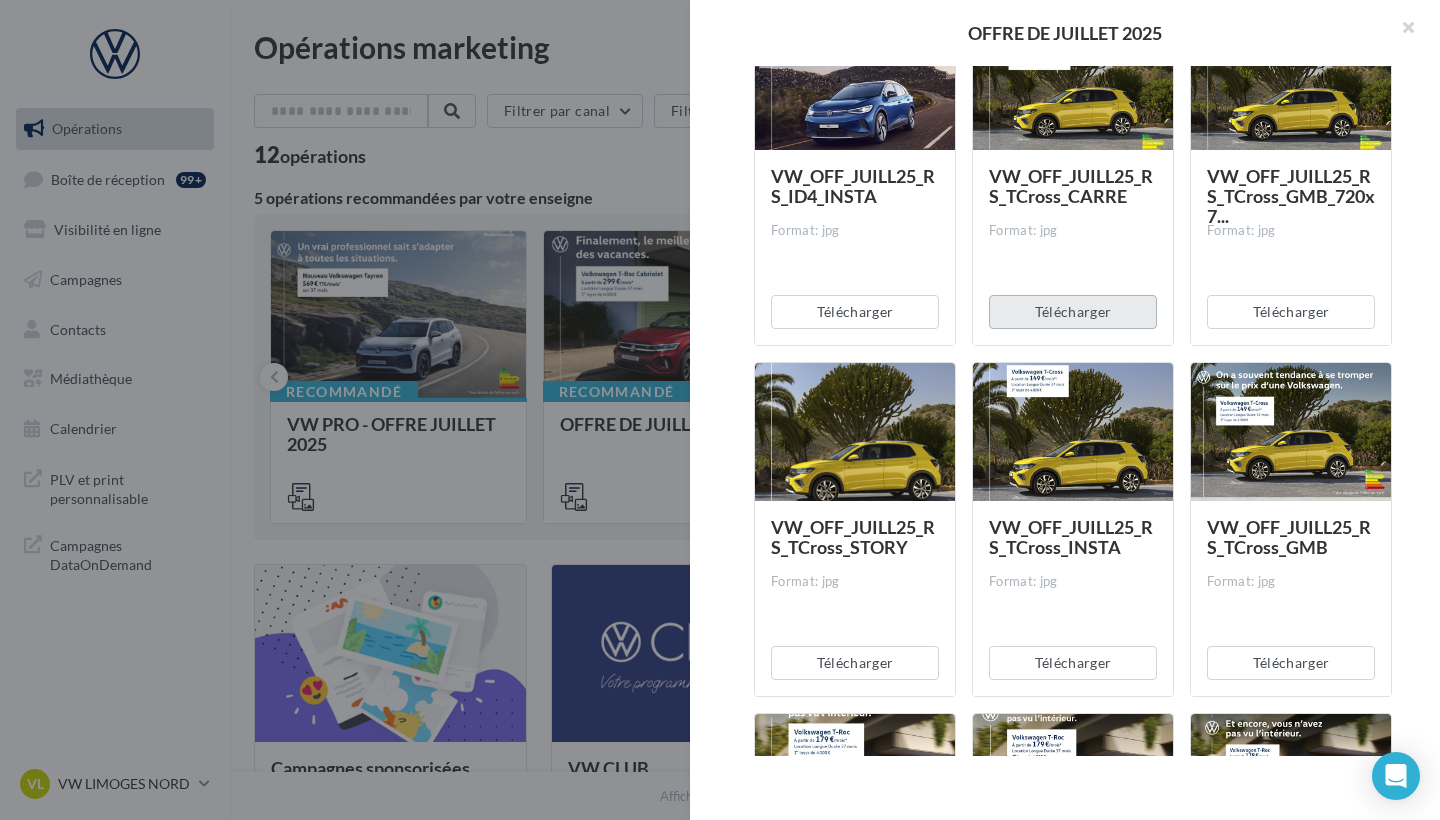 click on "Télécharger" at bounding box center (1073, 312) 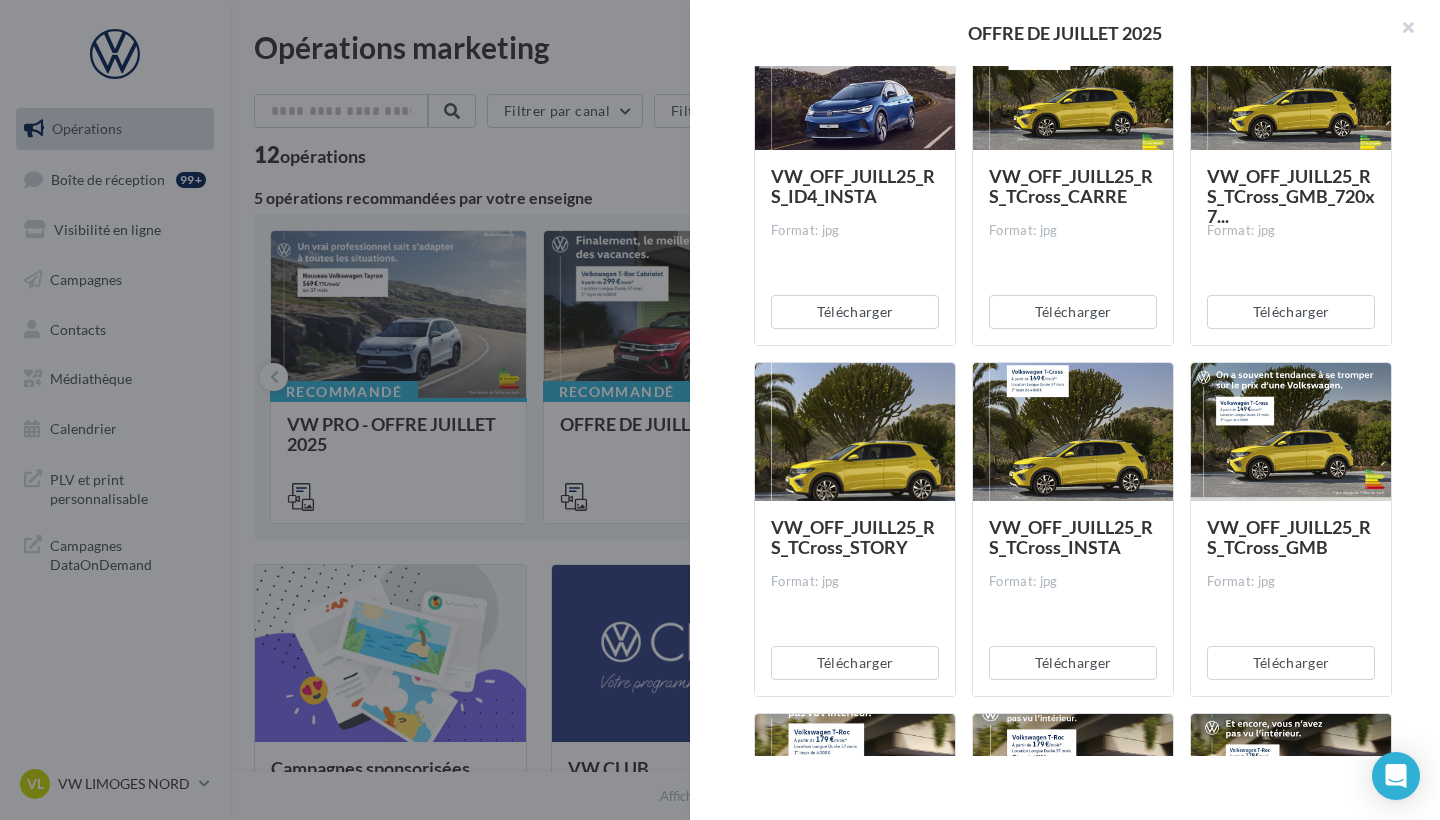 click on "Description
Non renseignée
VN
Offre du mois
Document
Documents liés à la campagne
Prévisualisation
25 documents disponibles
VW_Offre_Juin25_Radio_25s_TCross
Format: zip
Télécharger
VW_Offre_Juin25_Radio_25s_TRoc
Format: zip
Télécharger
VW_OFF_JUILL25_BANN_ID4
Format: zip
Télécharger
VW_OFF_JUILL25_BANN_TCross
Format: zip
Télécharger" at bounding box center [1073, 411] 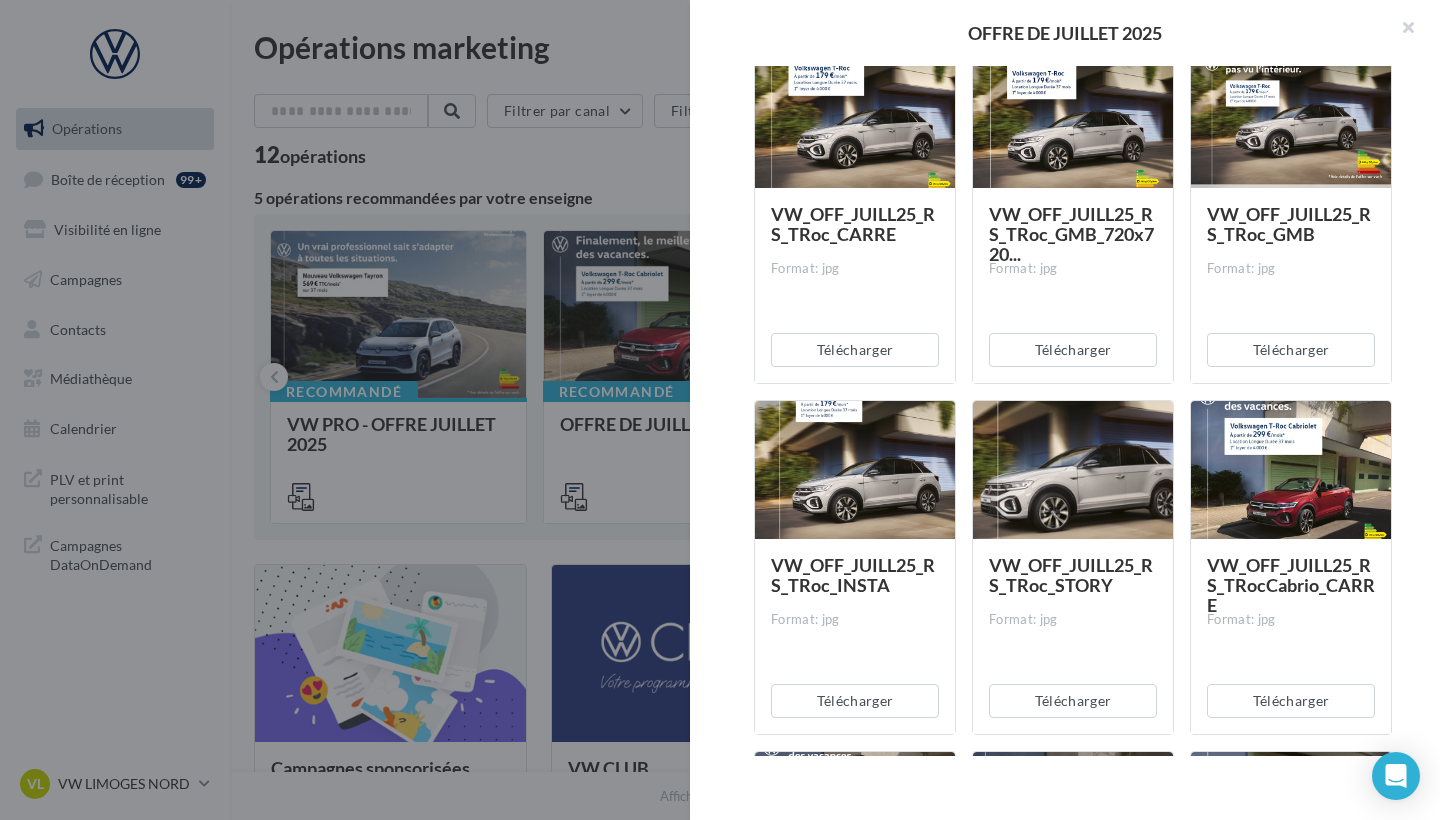 scroll, scrollTop: 2124, scrollLeft: 0, axis: vertical 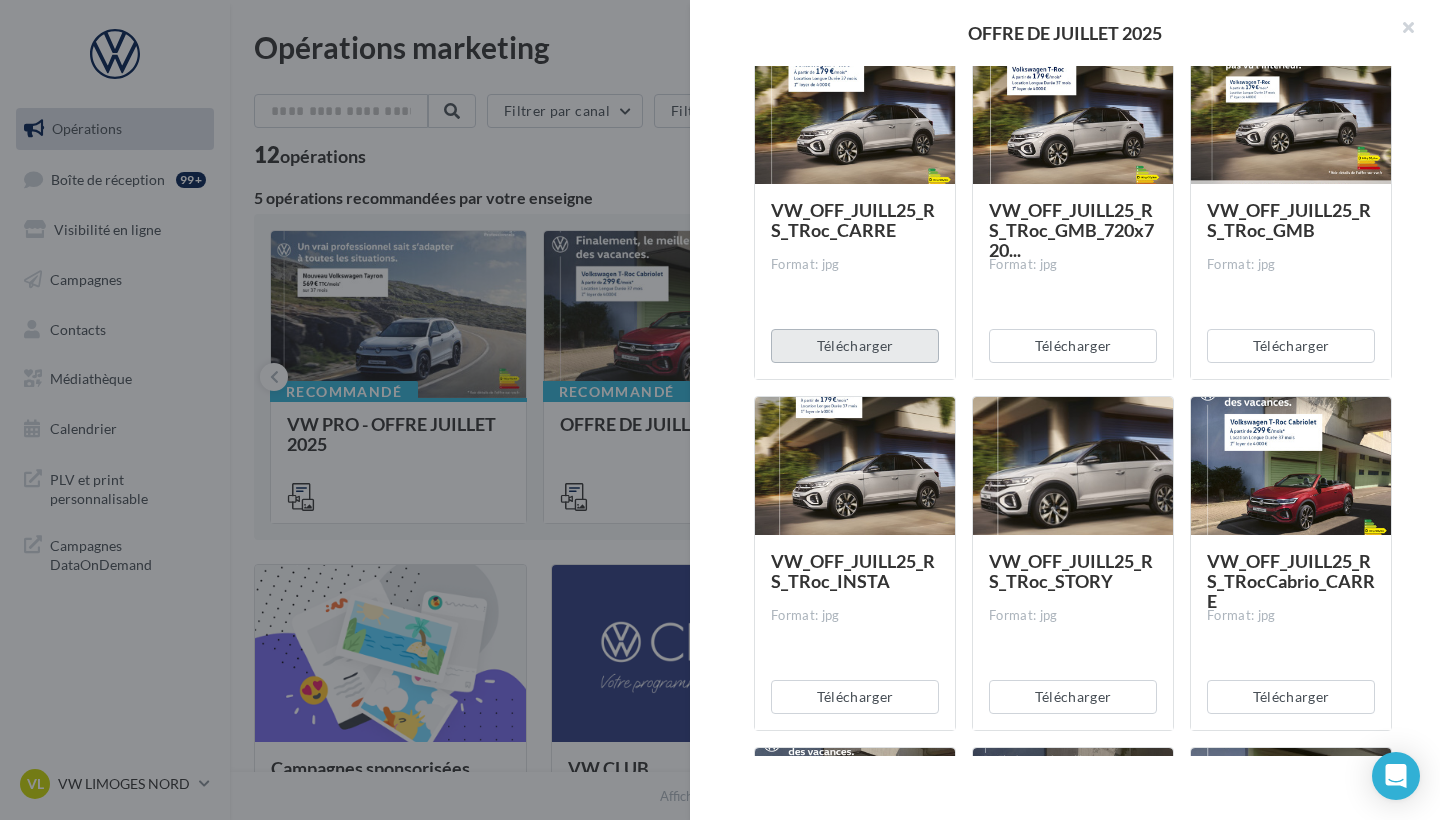 click on "Télécharger" at bounding box center [855, 346] 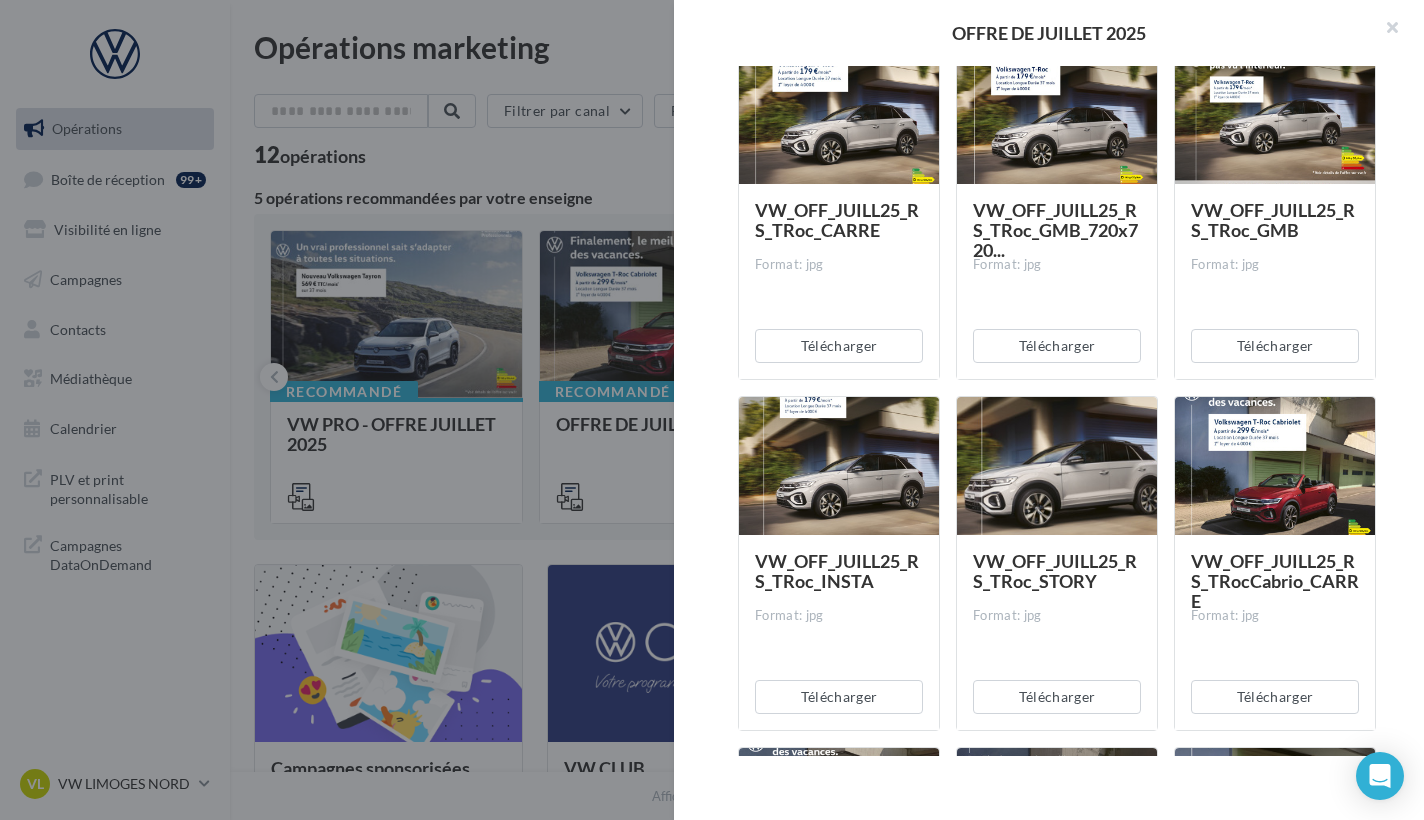 click at bounding box center [712, 410] 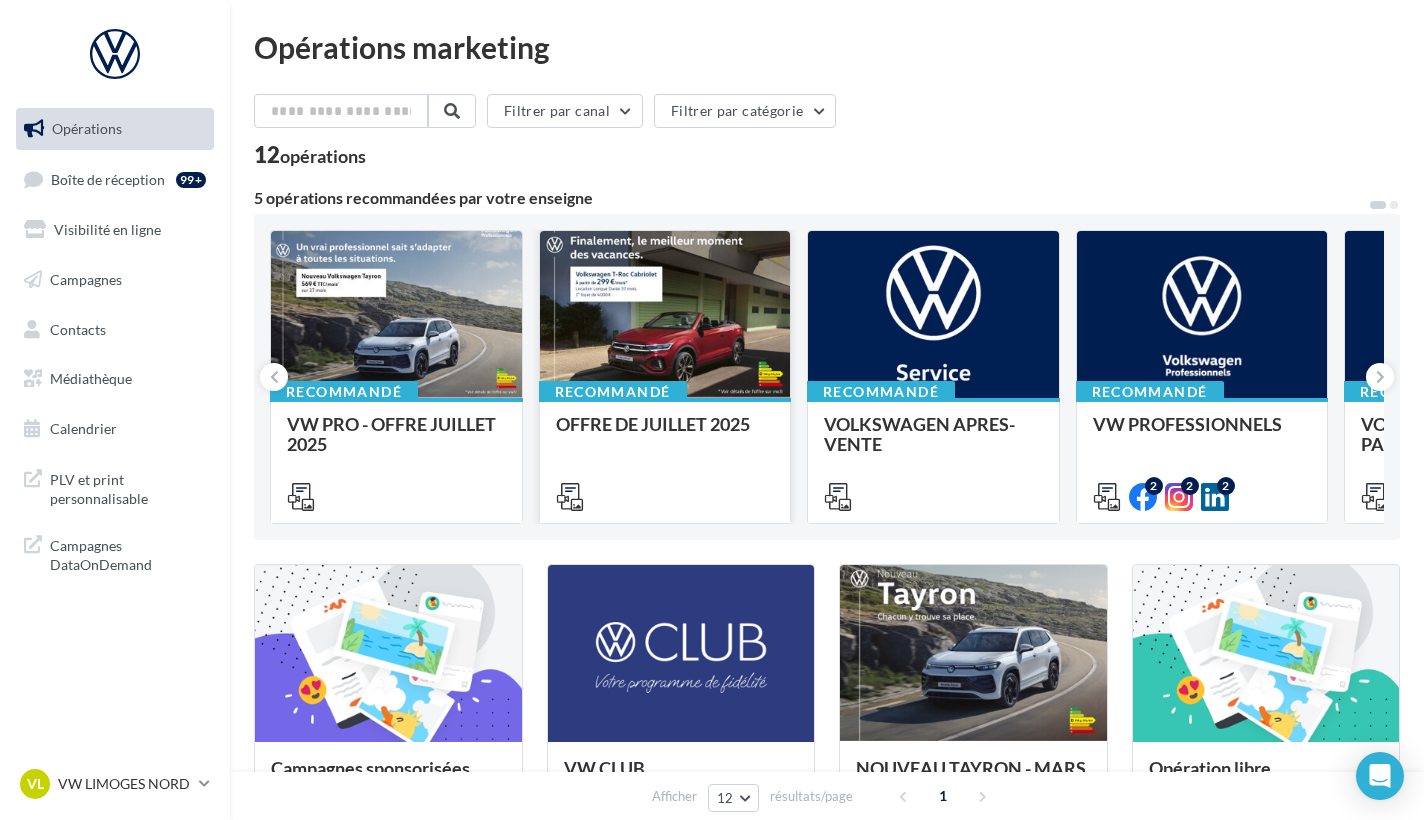 click on "OFFRE DE JUILLET 2025" at bounding box center [653, 424] 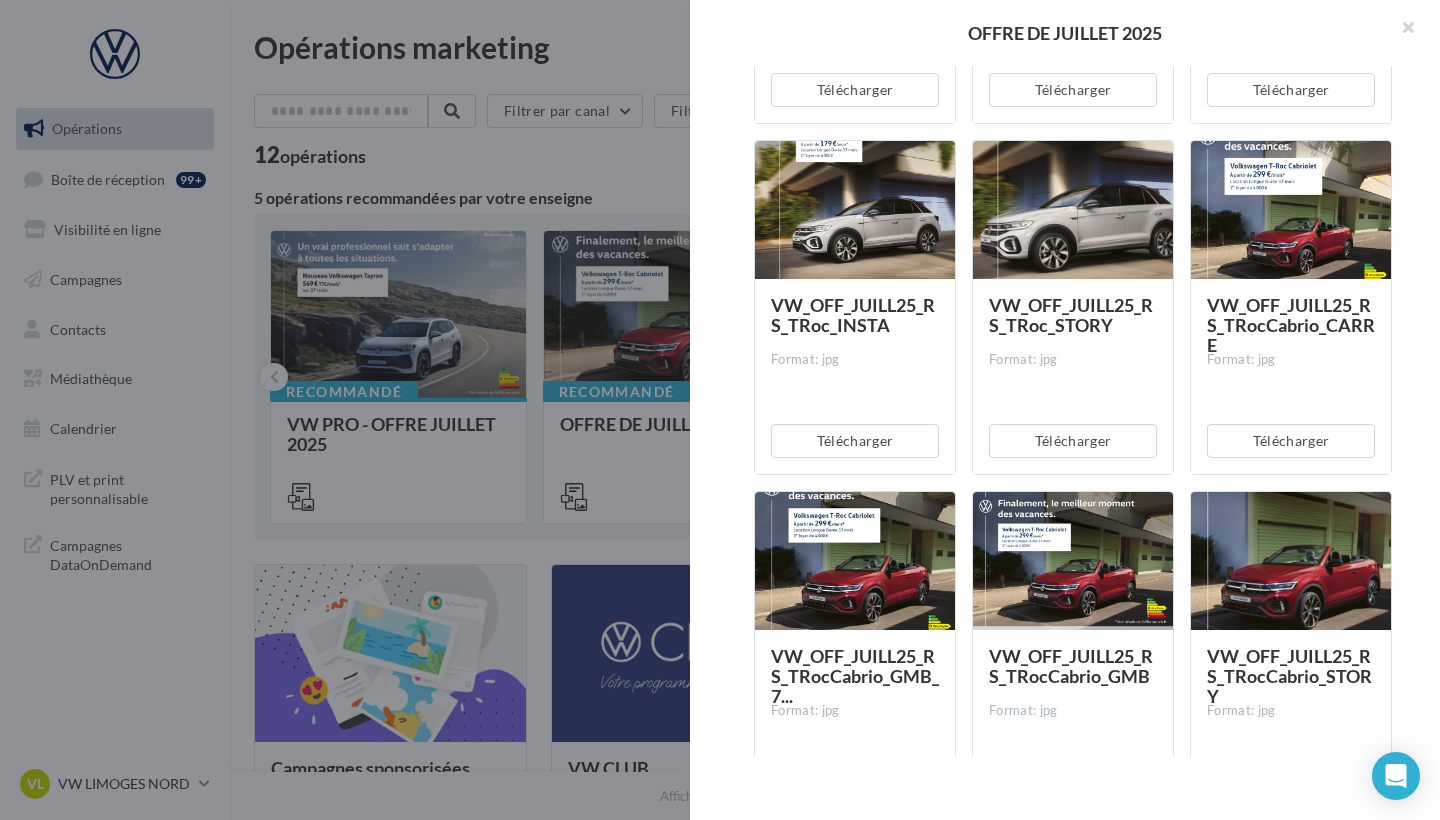 scroll, scrollTop: 2383, scrollLeft: 0, axis: vertical 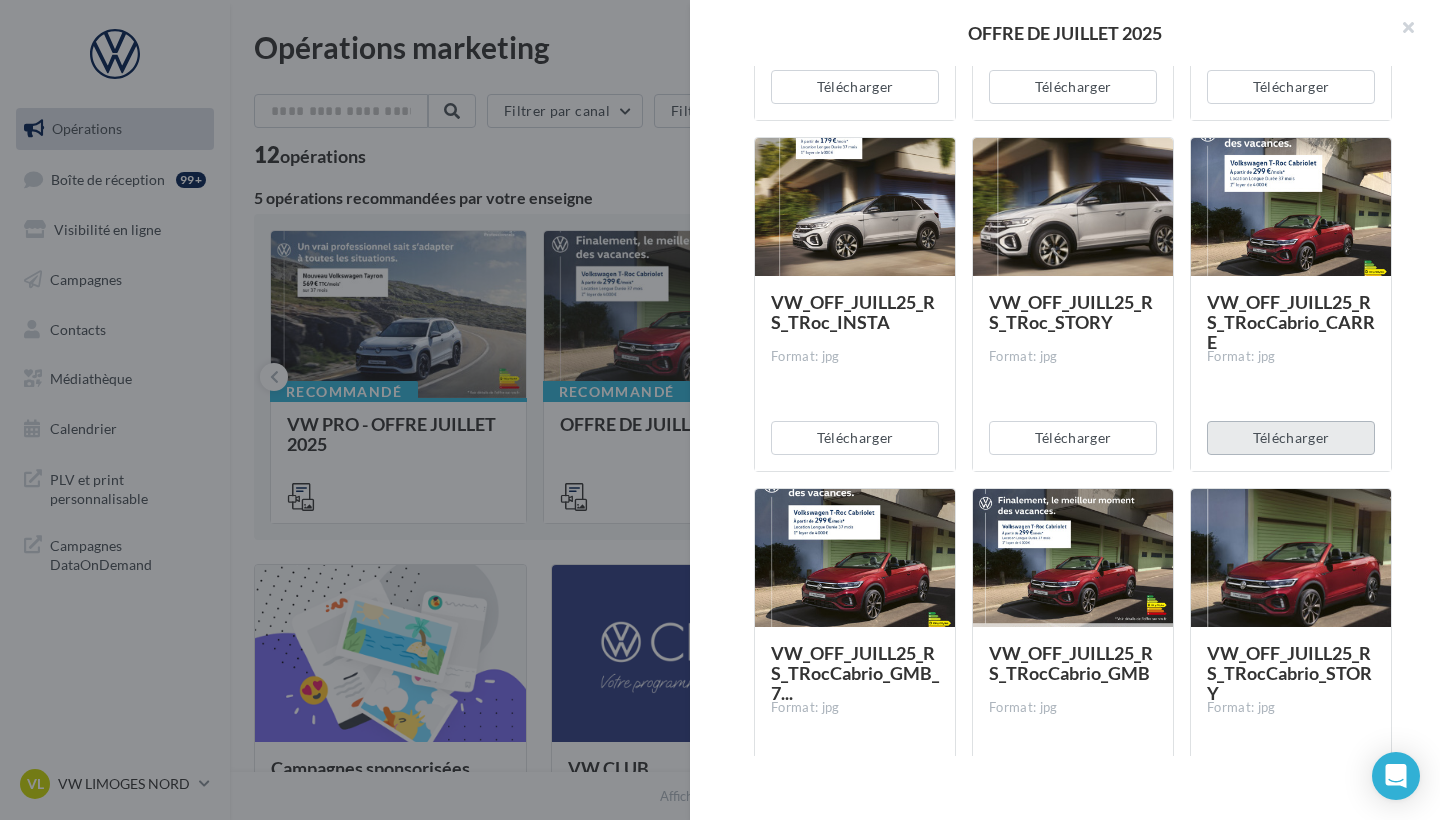 click on "Télécharger" at bounding box center [1291, 438] 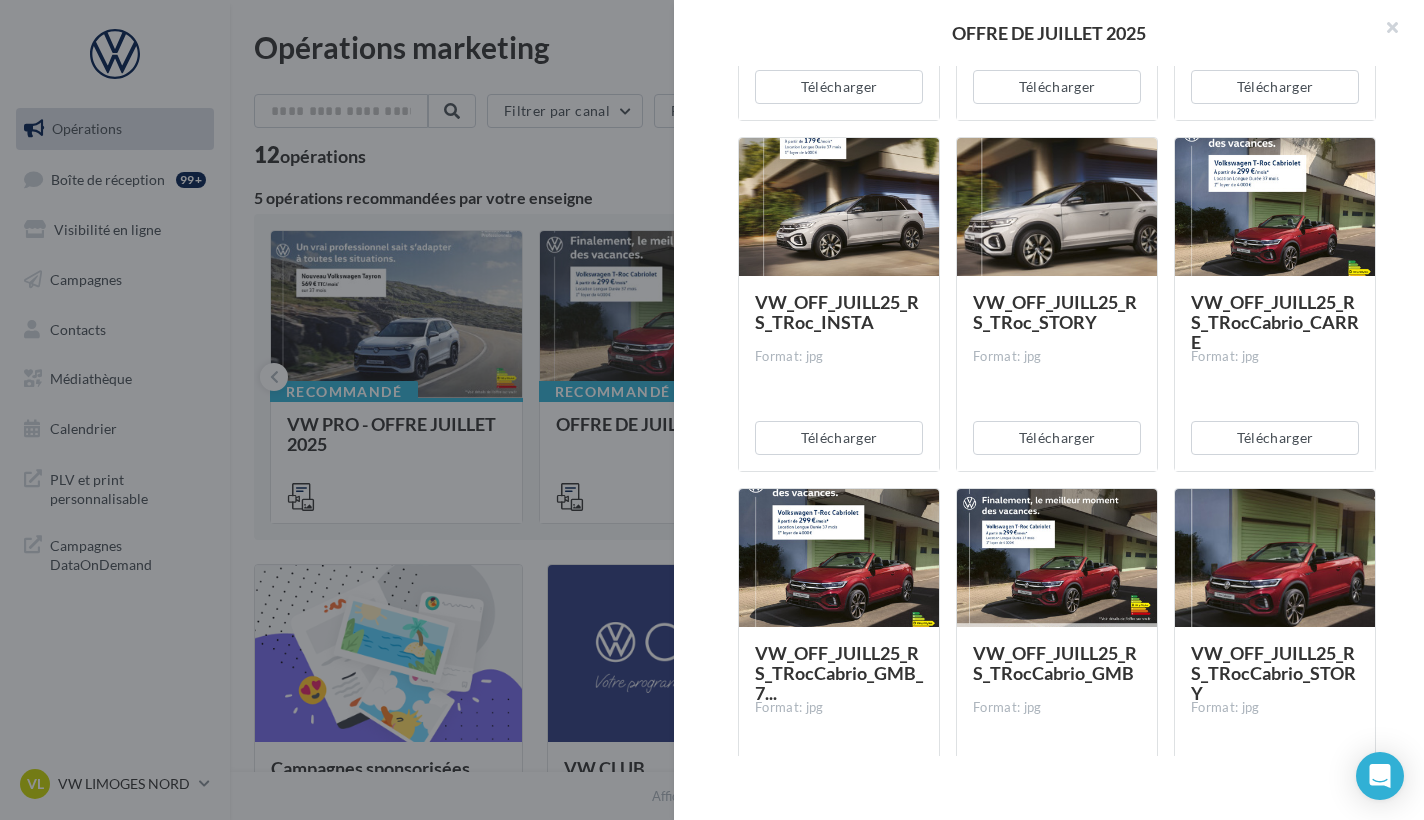 click at bounding box center [712, 410] 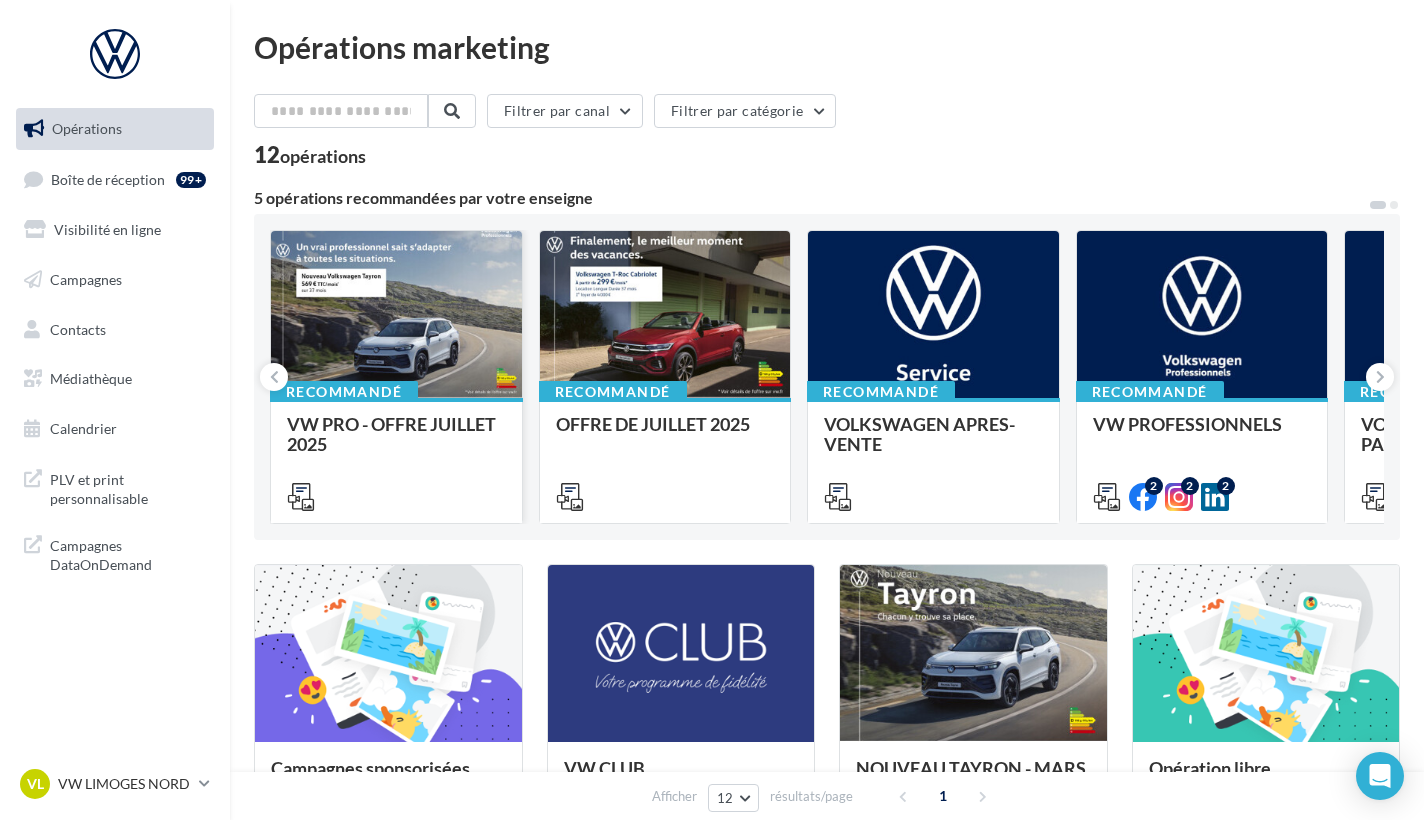 click on "VW PRO - OFFRE JUILLET 2025" at bounding box center [396, 434] 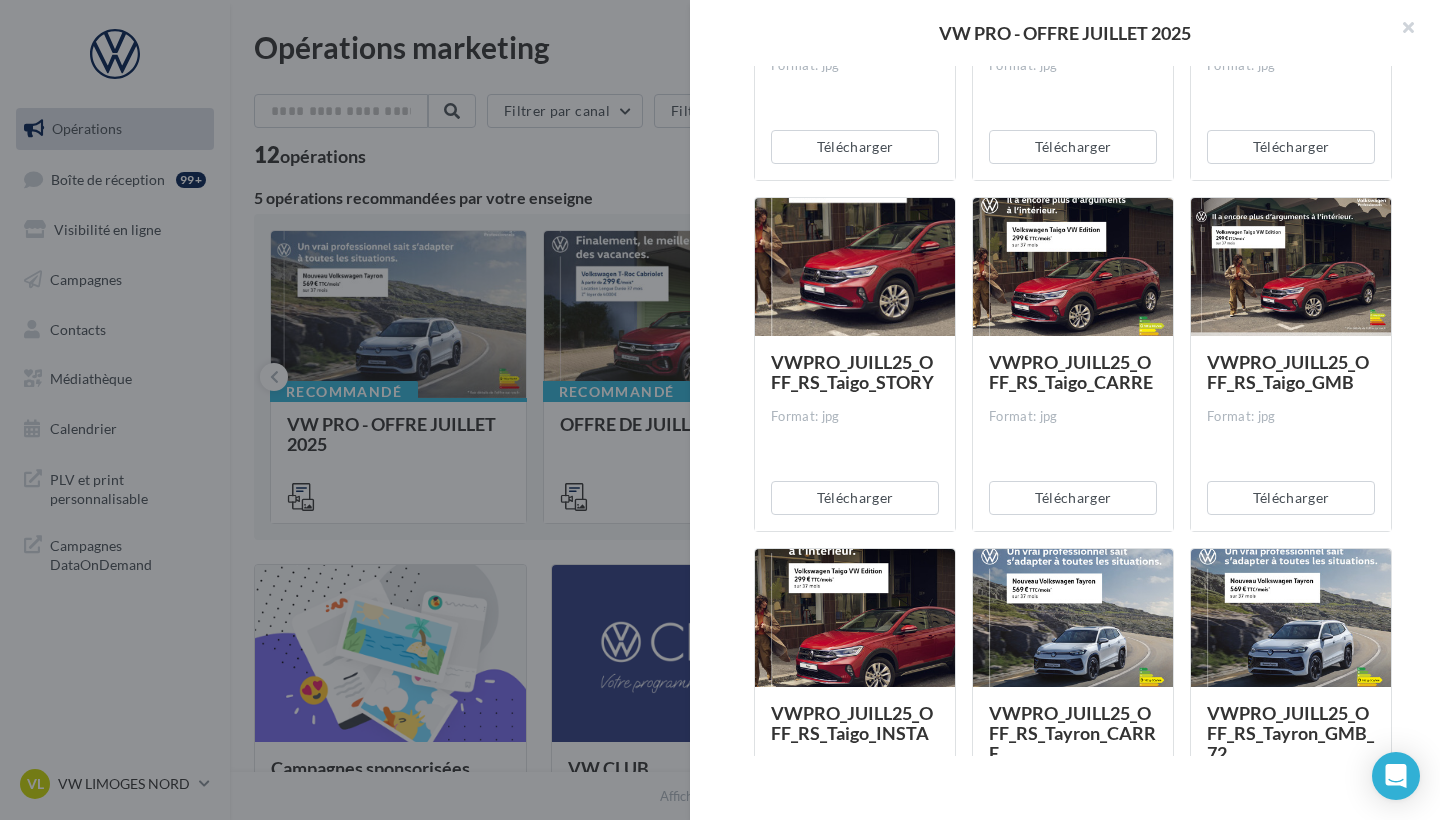 scroll, scrollTop: 4070, scrollLeft: 0, axis: vertical 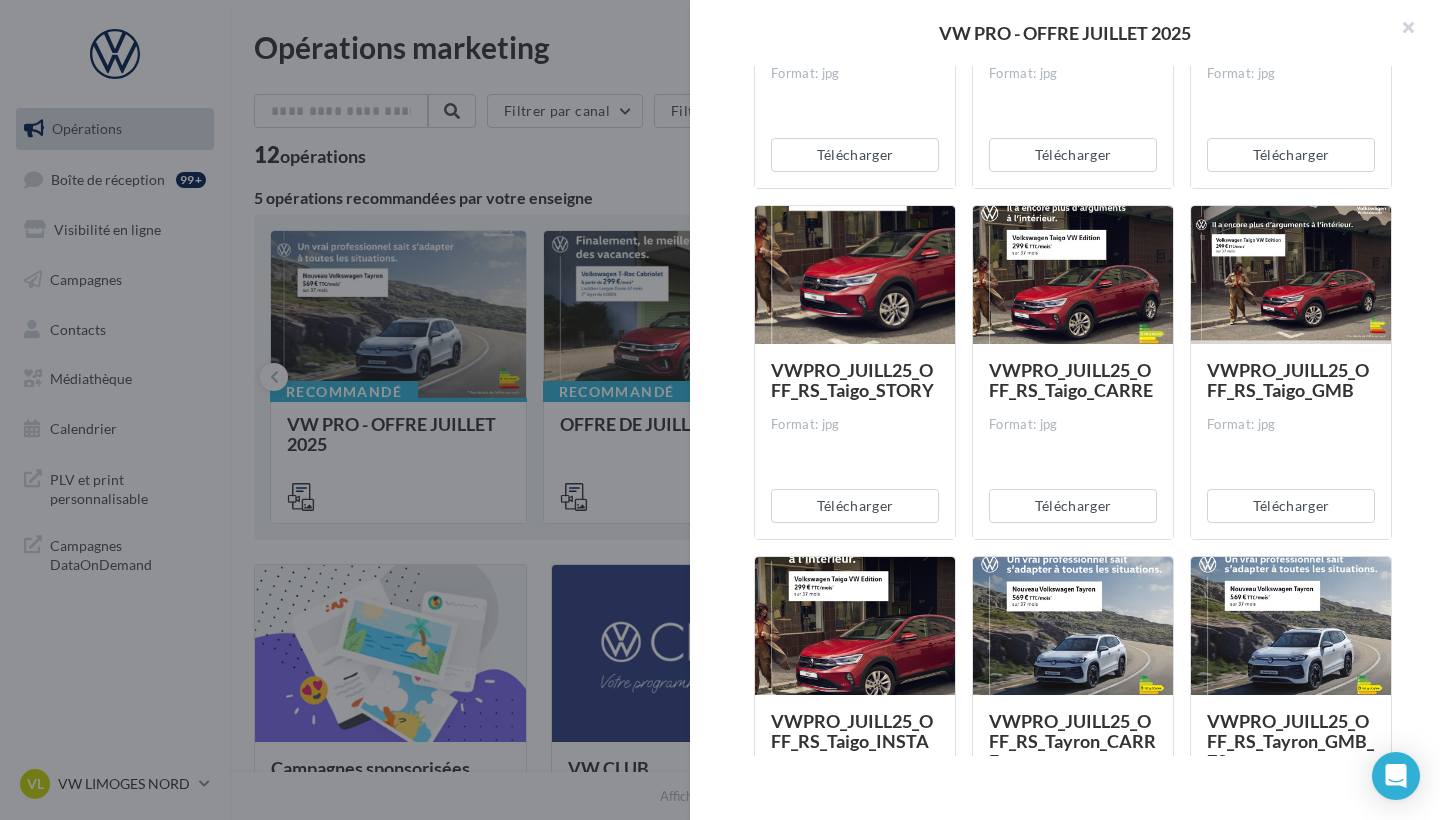 click on "Description
Non renseignée
VW Pro
Offre du mois
Document
Documents liés à la campagne
Prévisualisation
72 documents disponibles
VWPRO_JUILL25_OFF_Email_ID.5
Format: zip
Télécharger
VWPRO_JUILL25_OFF_Email_ID.7
Format: zip
Télécharger
VWPRO_JUILL25_OFF_Email_ID.3
Format: zip
Télécharger
VWPRO_JUILL25_OFF_Email_ID.4
Format: zip
Télécharger" at bounding box center (1073, 411) 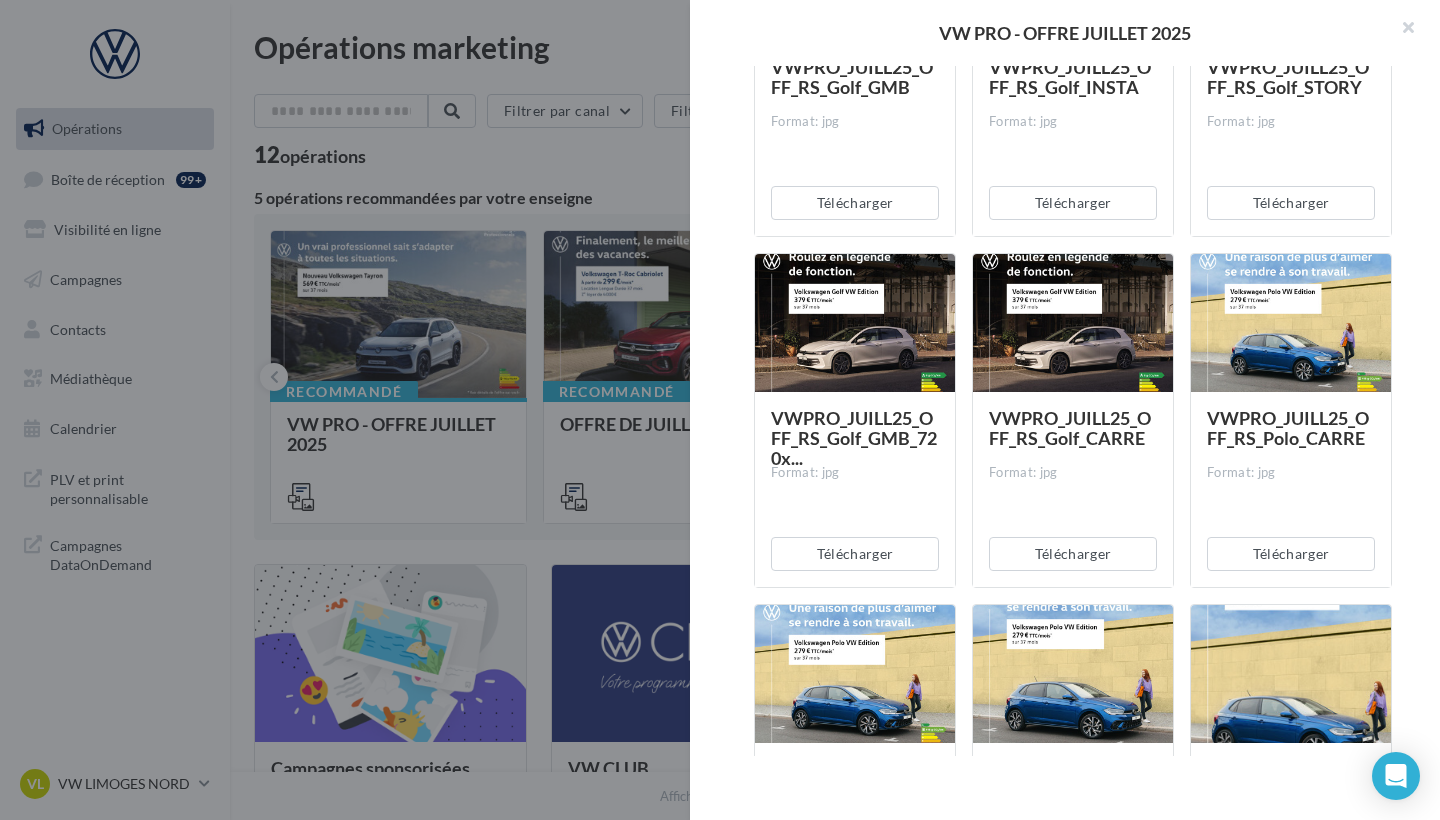 scroll, scrollTop: 1917, scrollLeft: 0, axis: vertical 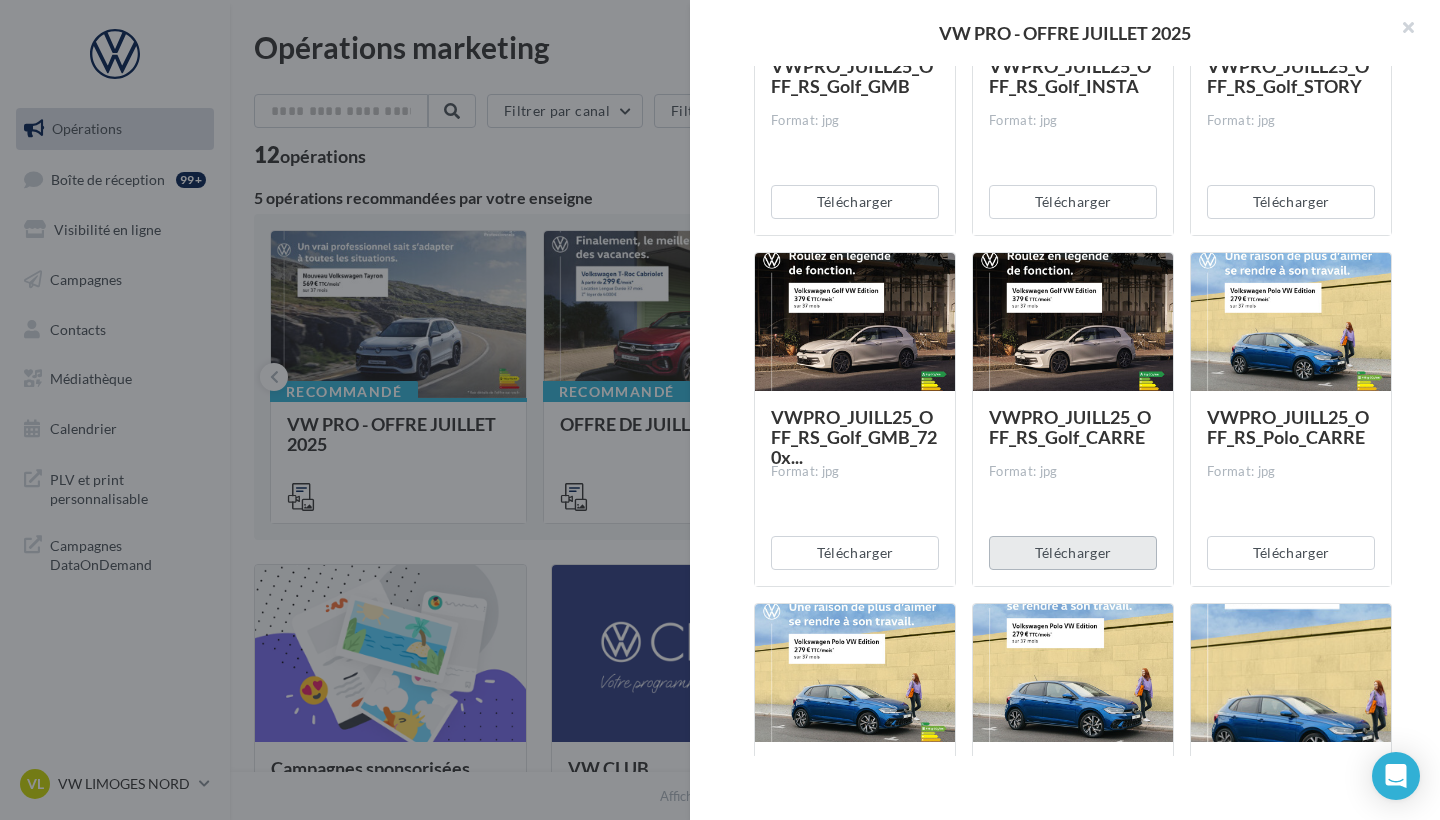 click on "Télécharger" at bounding box center [1073, 553] 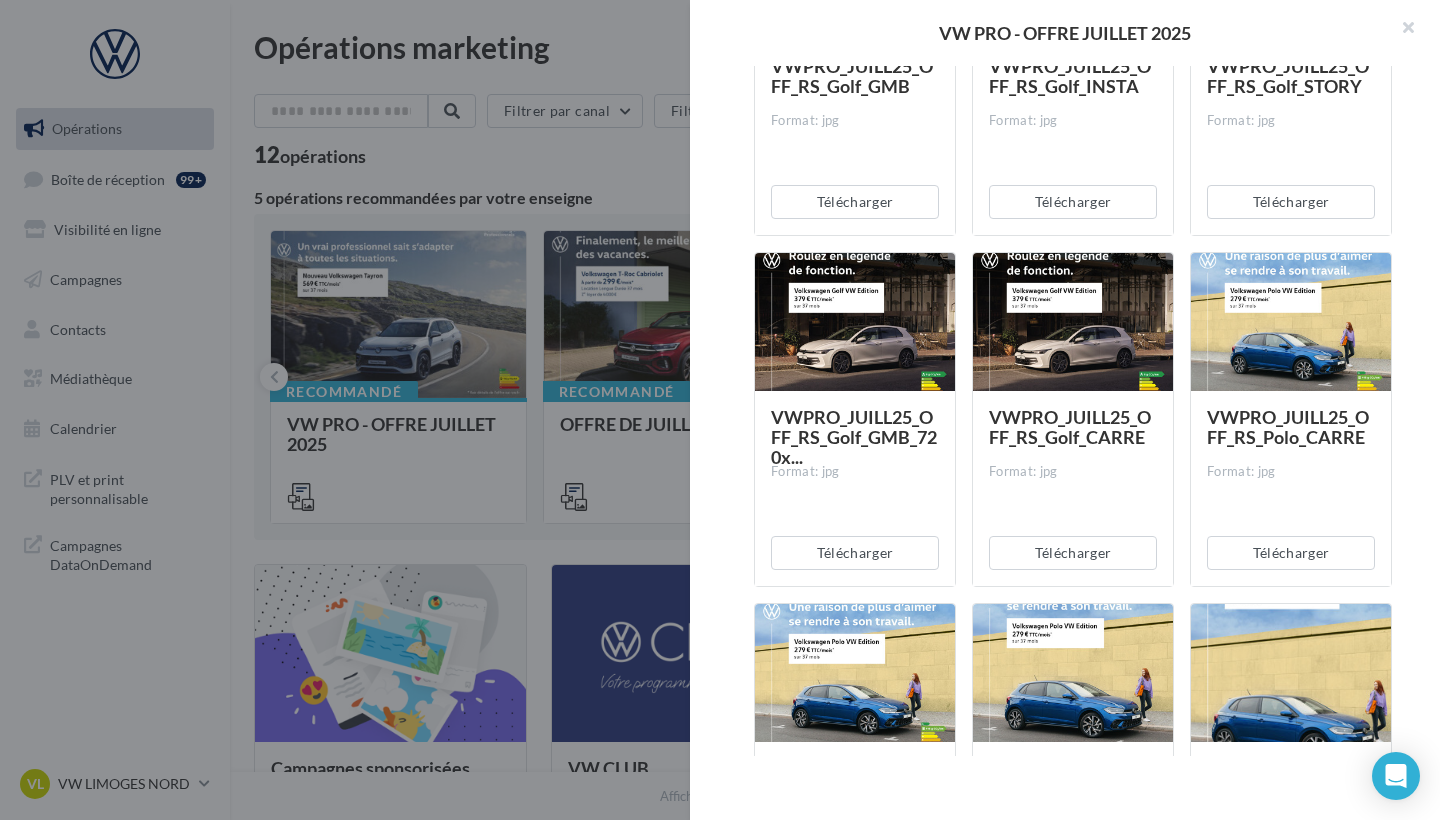 click on "Description
Non renseignée
VW Pro
Offre du mois
Document
Documents liés à la campagne
Prévisualisation
72 documents disponibles
VWPRO_JUILL25_OFF_Email_ID.5
Format: zip
Télécharger
VWPRO_JUILL25_OFF_Email_ID.7
Format: zip
Télécharger
VWPRO_JUILL25_OFF_Email_ID.3
Format: zip
Télécharger
VWPRO_JUILL25_OFF_Email_ID.4
Format: zip
Télécharger" at bounding box center [1073, 411] 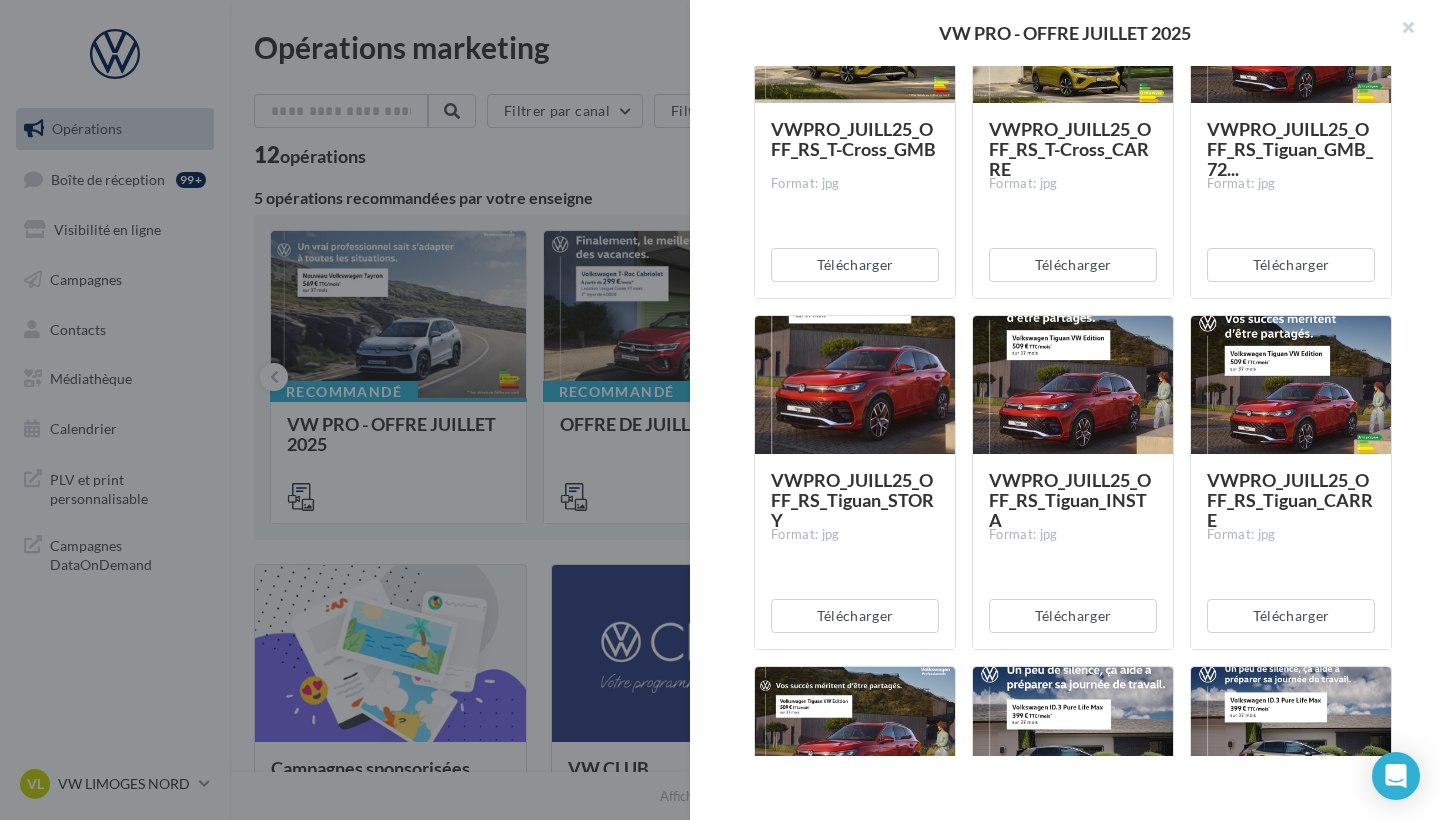 scroll, scrollTop: 5721, scrollLeft: 0, axis: vertical 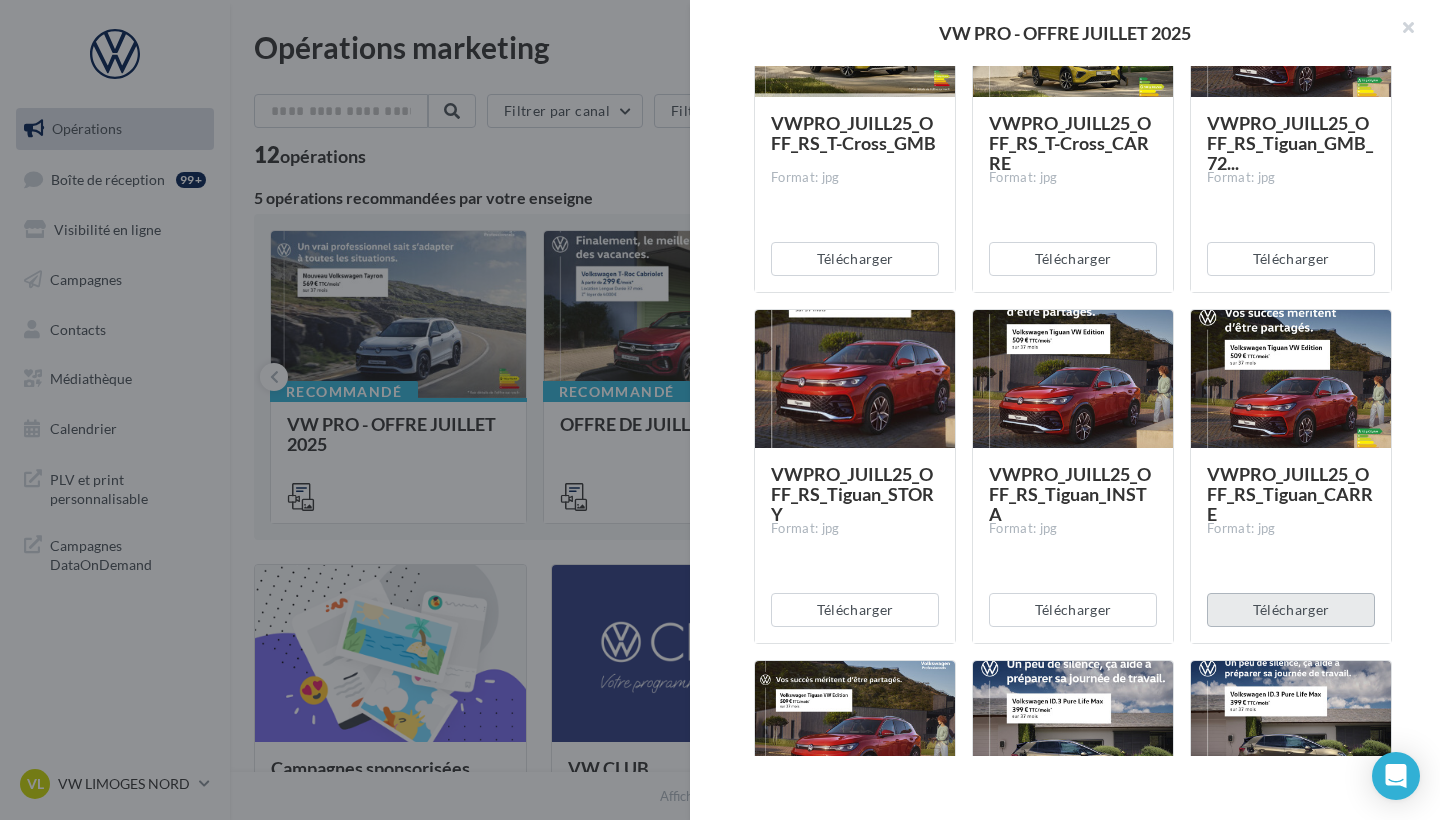 click on "Télécharger" at bounding box center [1291, 610] 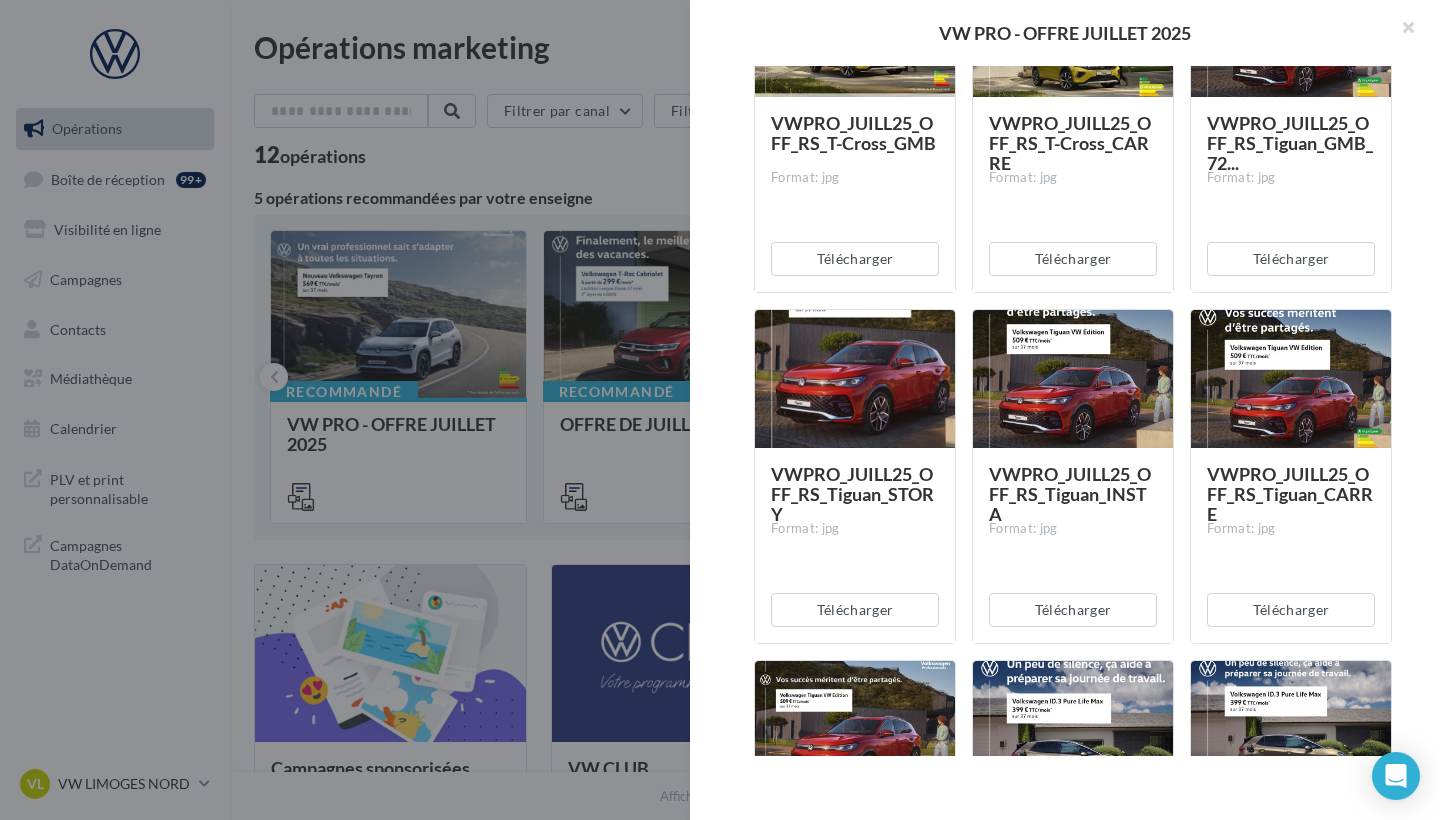 click on "Description
Non renseignée
VW Pro
Offre du mois
Document
Documents liés à la campagne
Prévisualisation
72 documents disponibles
VWPRO_JUILL25_OFF_Email_ID.5
Format: zip
Télécharger
VWPRO_JUILL25_OFF_Email_ID.7
Format: zip
Télécharger
VWPRO_JUILL25_OFF_Email_ID.3
Format: zip
Télécharger
VWPRO_JUILL25_OFF_Email_ID.4
Format: zip
Télécharger" at bounding box center (1073, 411) 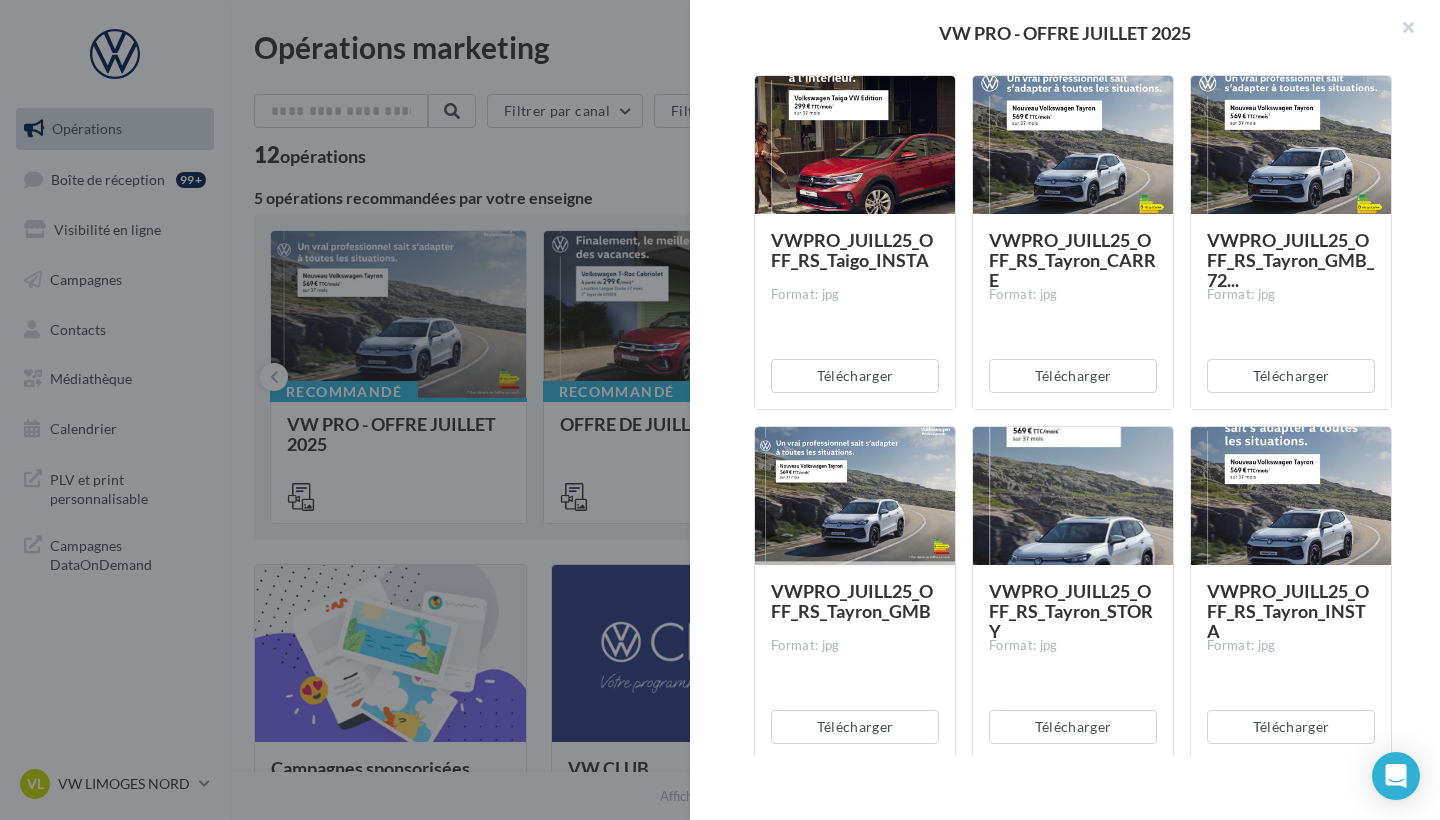 scroll, scrollTop: 4554, scrollLeft: 0, axis: vertical 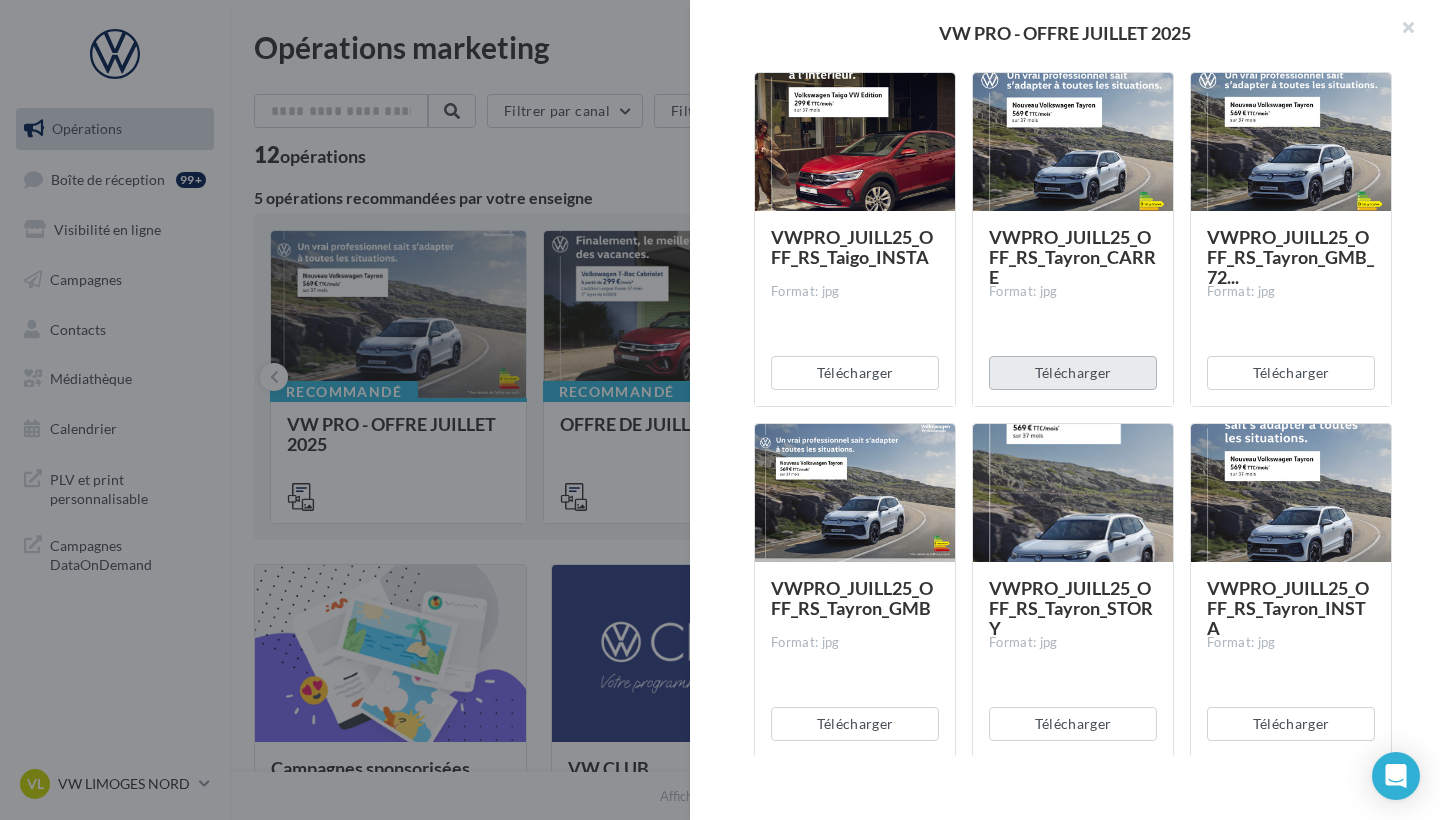 click on "Télécharger" at bounding box center (1073, 373) 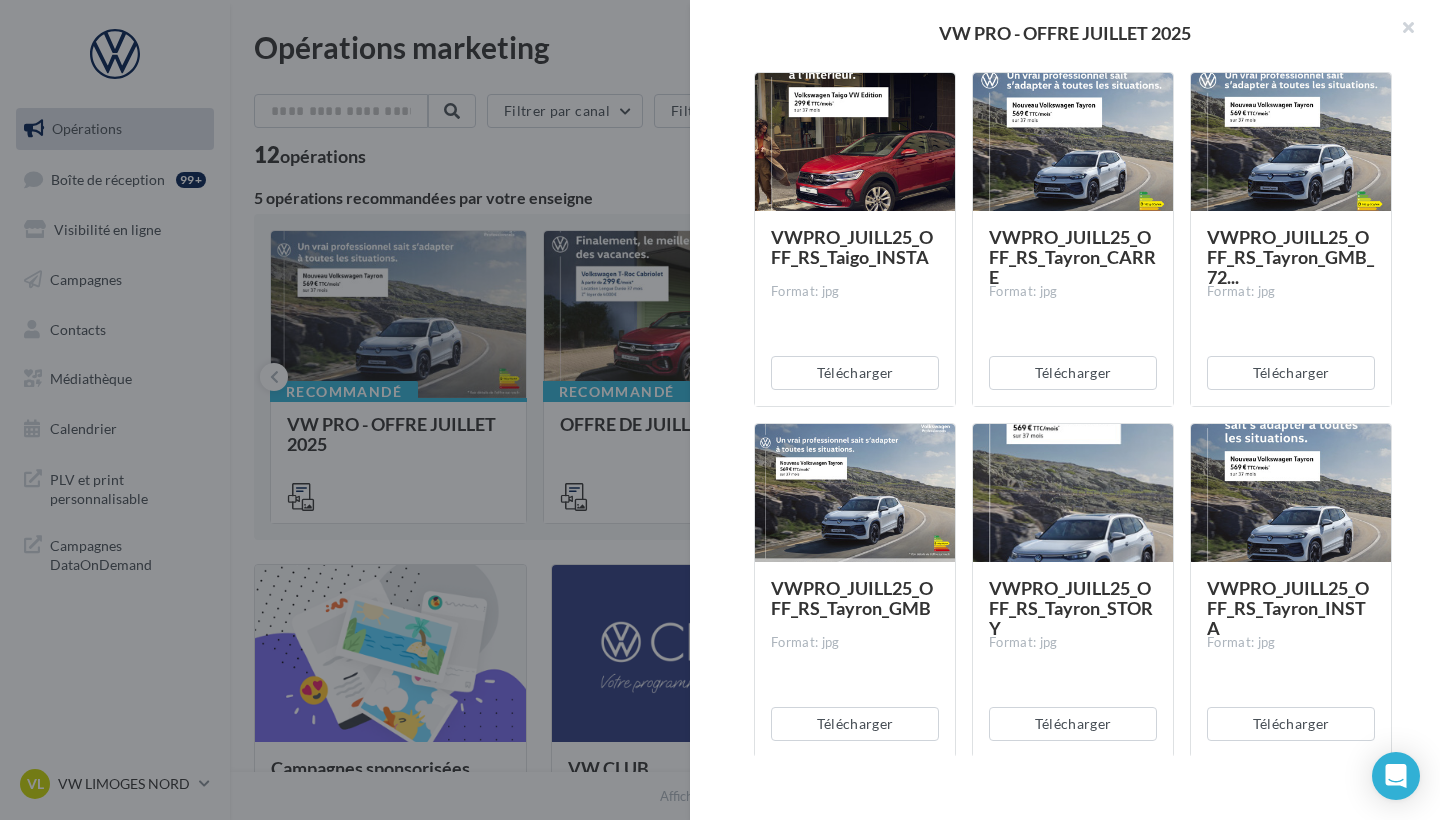 click on "Description
Non renseignée
VW Pro
Offre du mois
Document
Documents liés à la campagne
Prévisualisation
72 documents disponibles
VWPRO_JUILL25_OFF_Email_ID.5
Format: zip
Télécharger
VWPRO_JUILL25_OFF_Email_ID.7
Format: zip
Télécharger
VWPRO_JUILL25_OFF_Email_ID.3
Format: zip
Télécharger
VWPRO_JUILL25_OFF_Email_ID.4
Format: zip
Télécharger" at bounding box center (1073, 411) 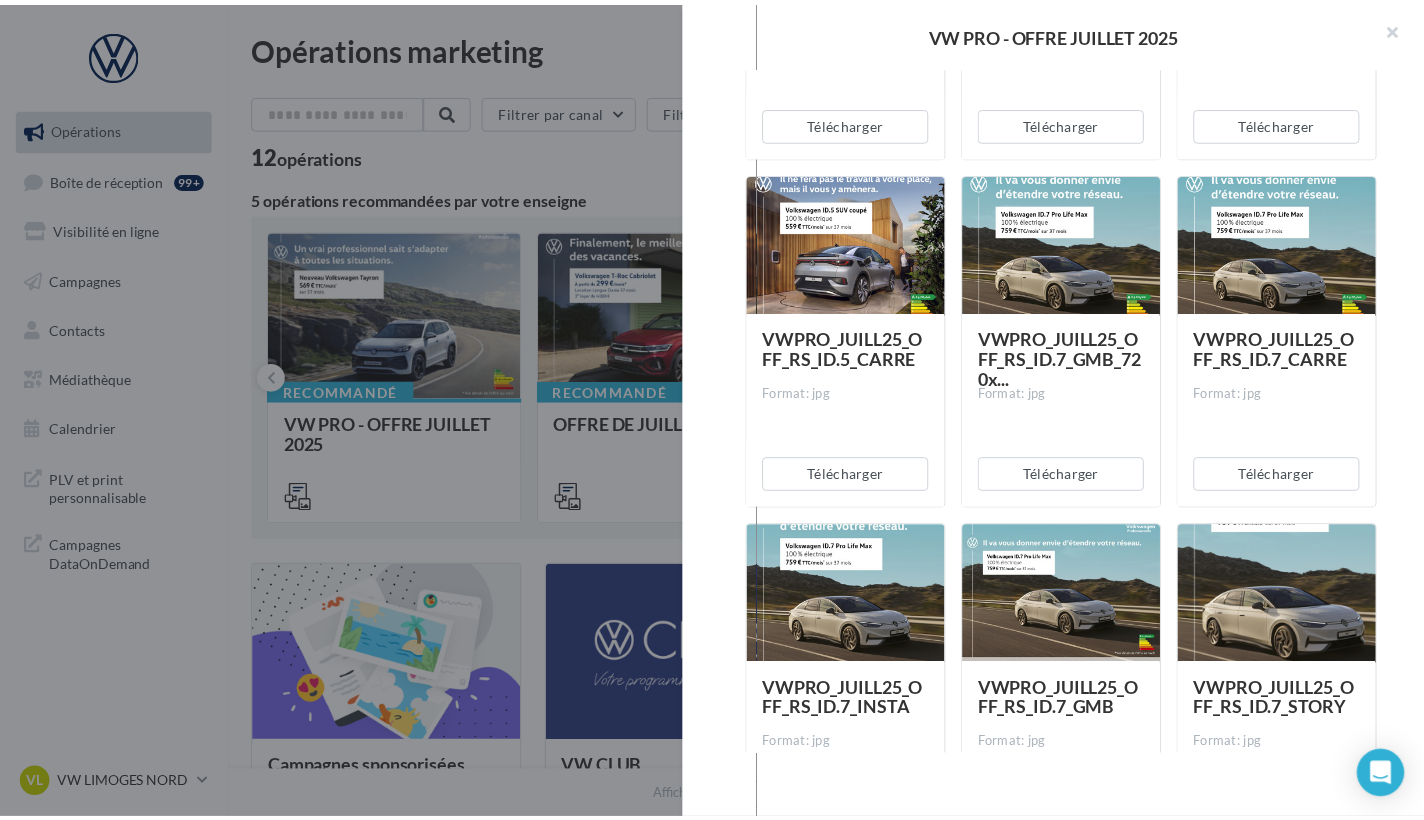 scroll, scrollTop: 7947, scrollLeft: 0, axis: vertical 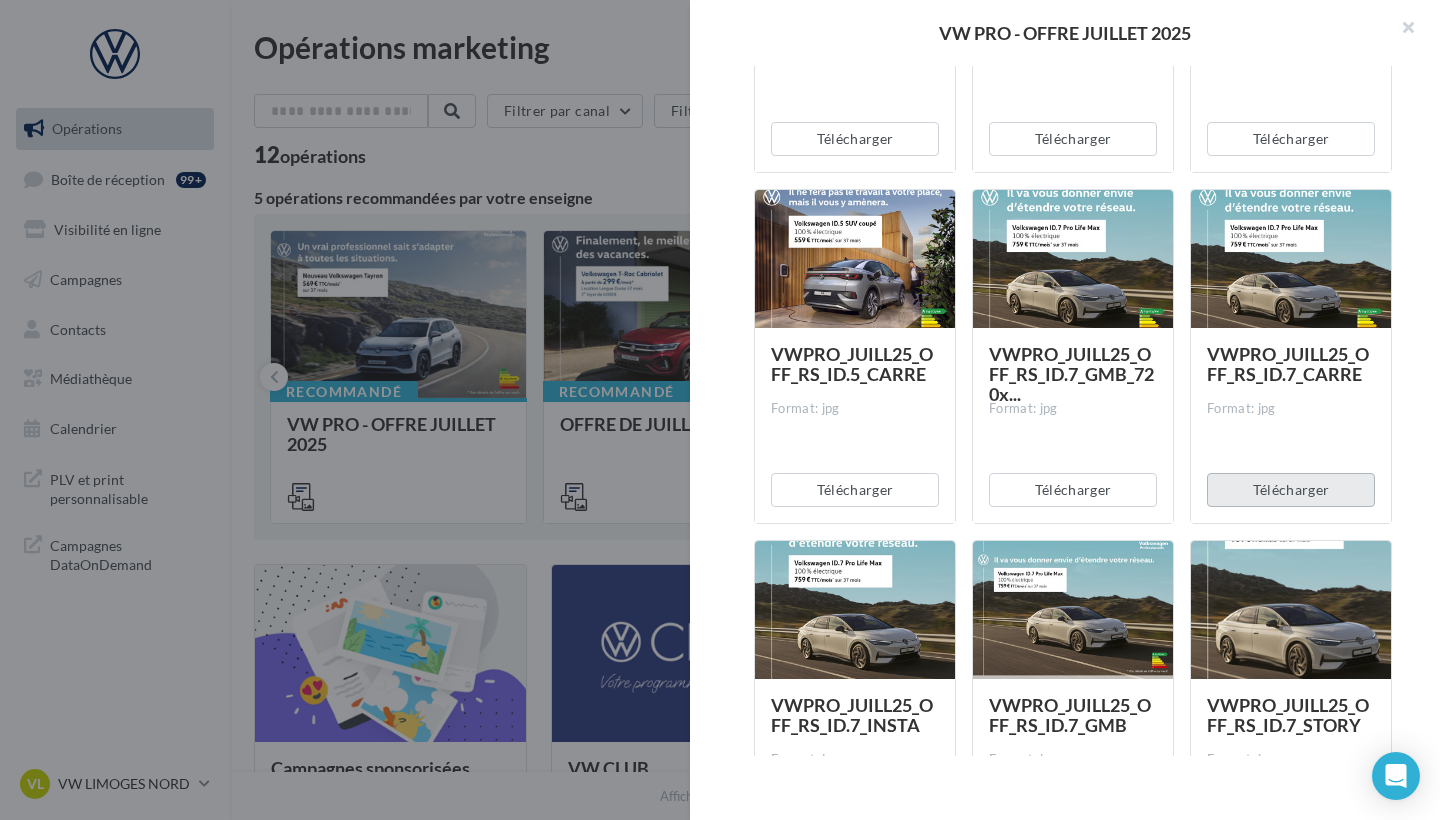 click on "Télécharger" at bounding box center (1291, 490) 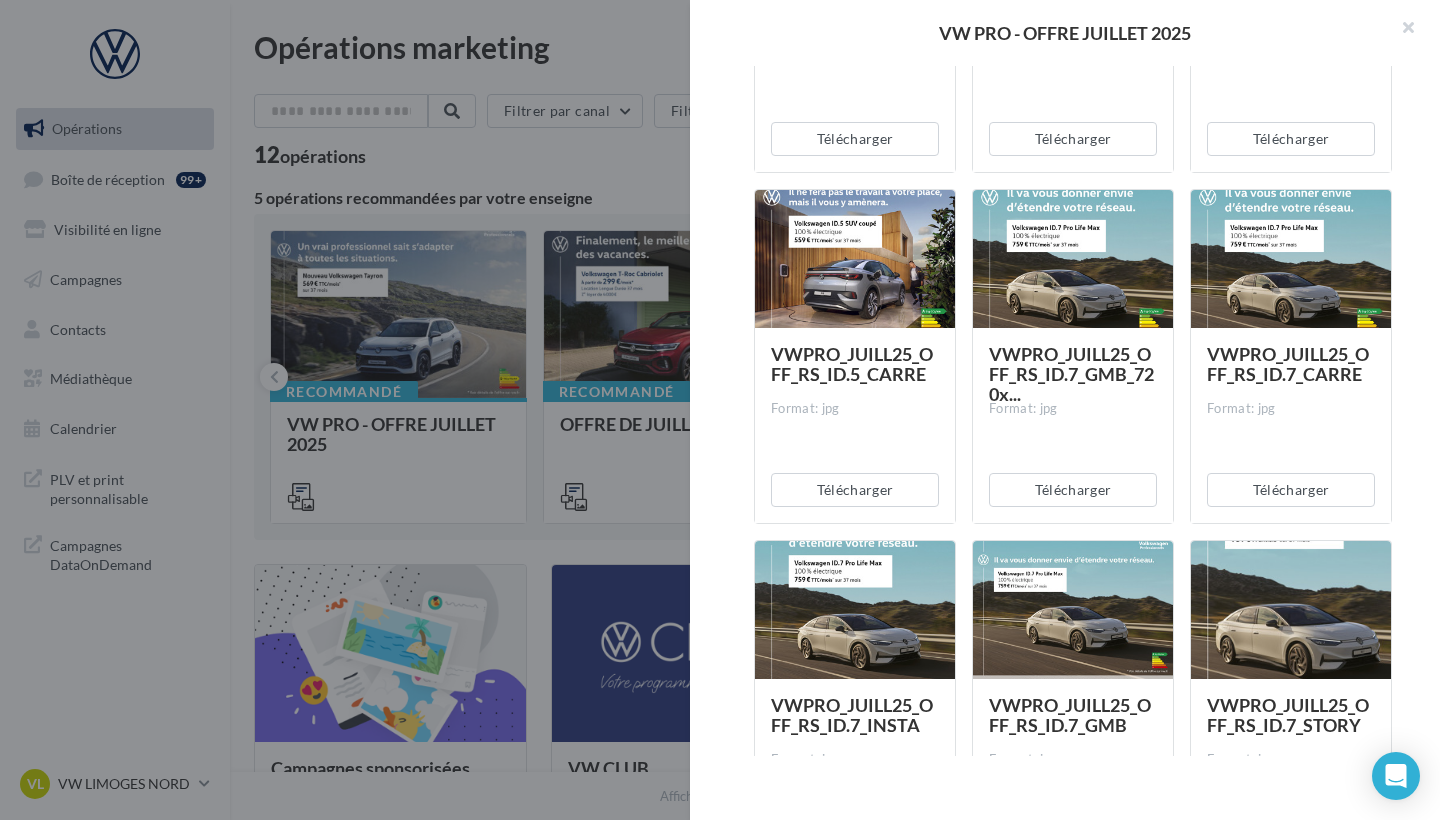 click on "VW PRO - OFFRE JUILLET 2025
Description
Non renseignée
VW Pro
Offre du mois
Document
Documents liés à la campagne
Prévisualisation
72 documents disponibles
VWPRO_JUILL25_OFF_Email_ID.5
Format: zip
Télécharger
VWPRO_JUILL25_OFF_Email_ID.7
Format: zip
Télécharger
VWPRO_JUILL25_OFF_Email_ID.3
Format: zip
Télécharger
VWPRO_JUILL25_OFF_Email_ID.4
Format: zip" at bounding box center (835, 1276) 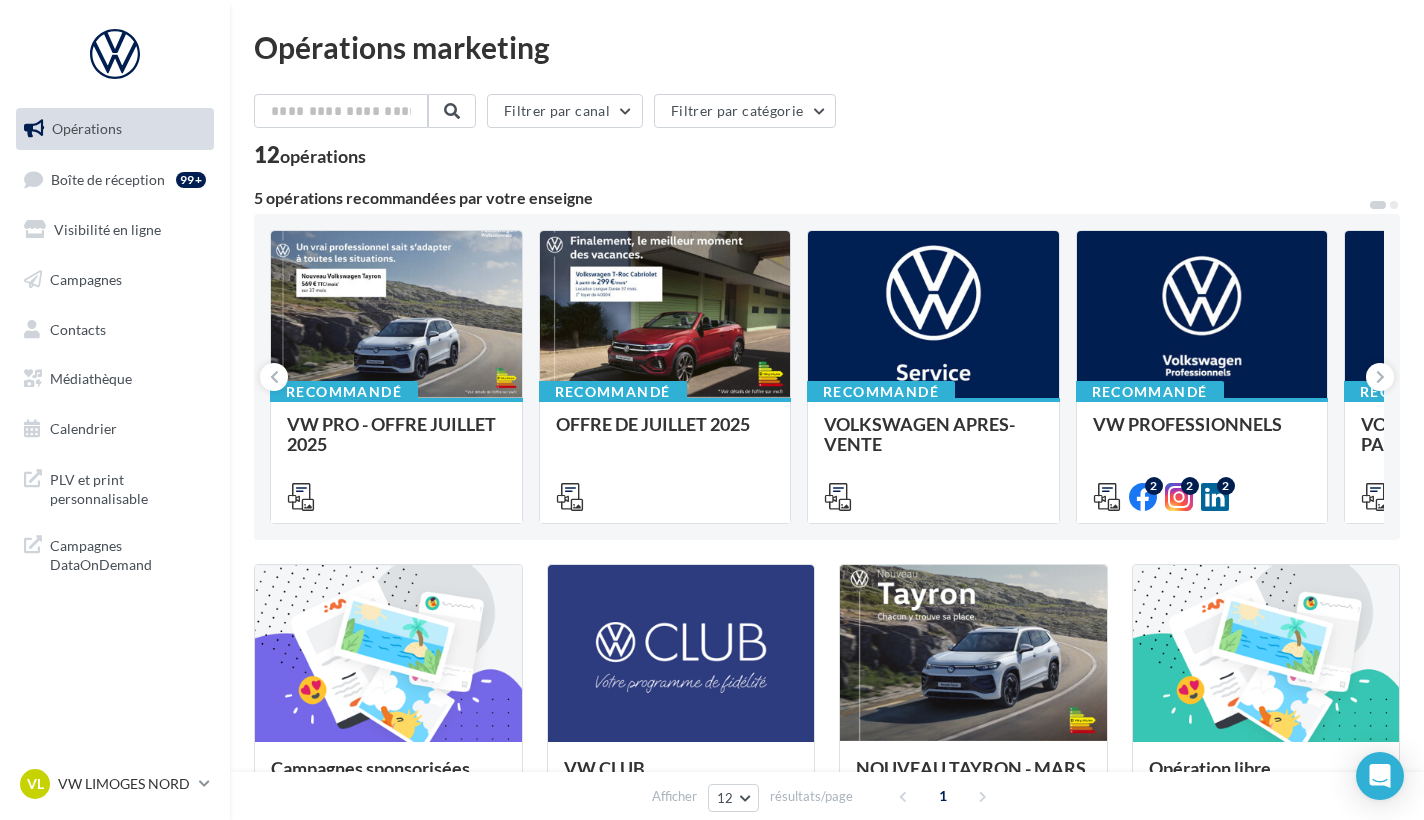 scroll, scrollTop: 0, scrollLeft: 0, axis: both 